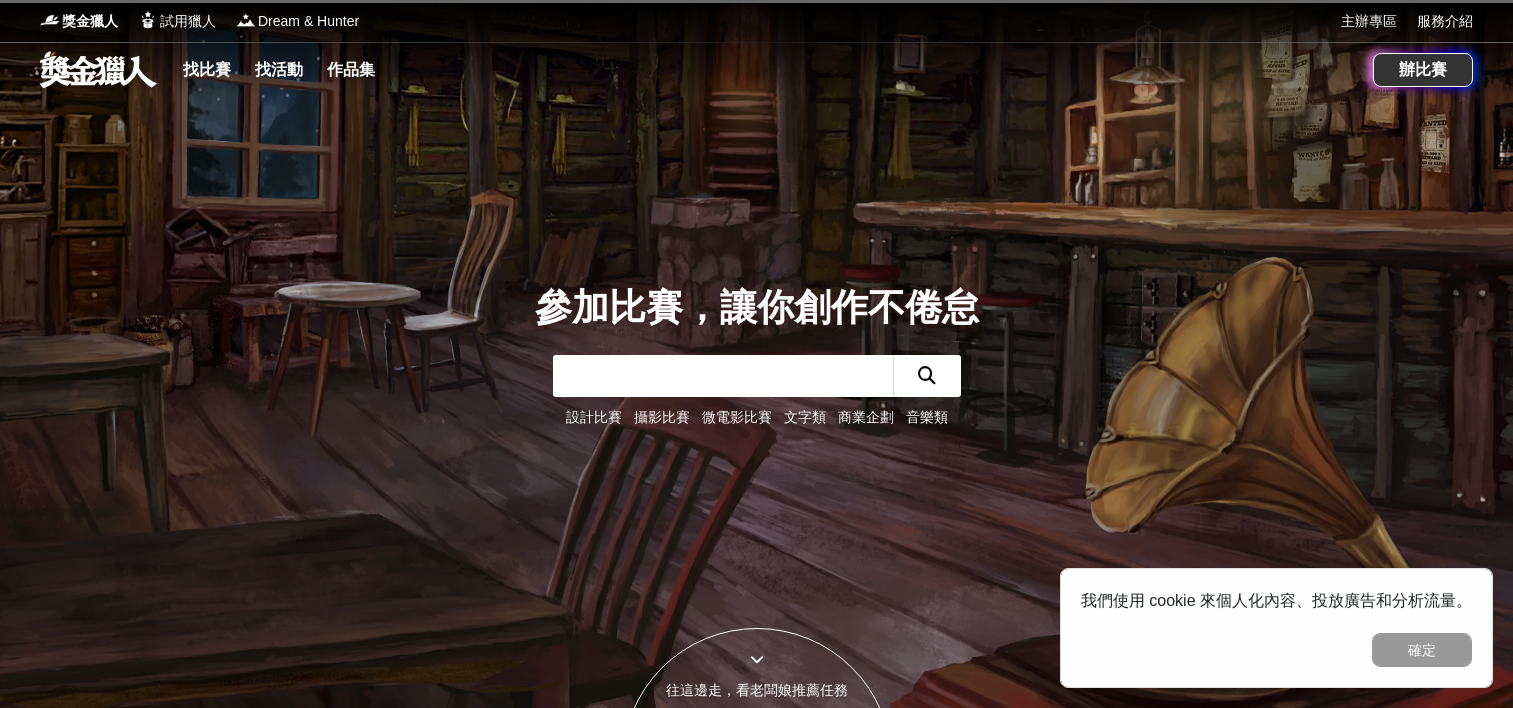 scroll, scrollTop: 0, scrollLeft: 0, axis: both 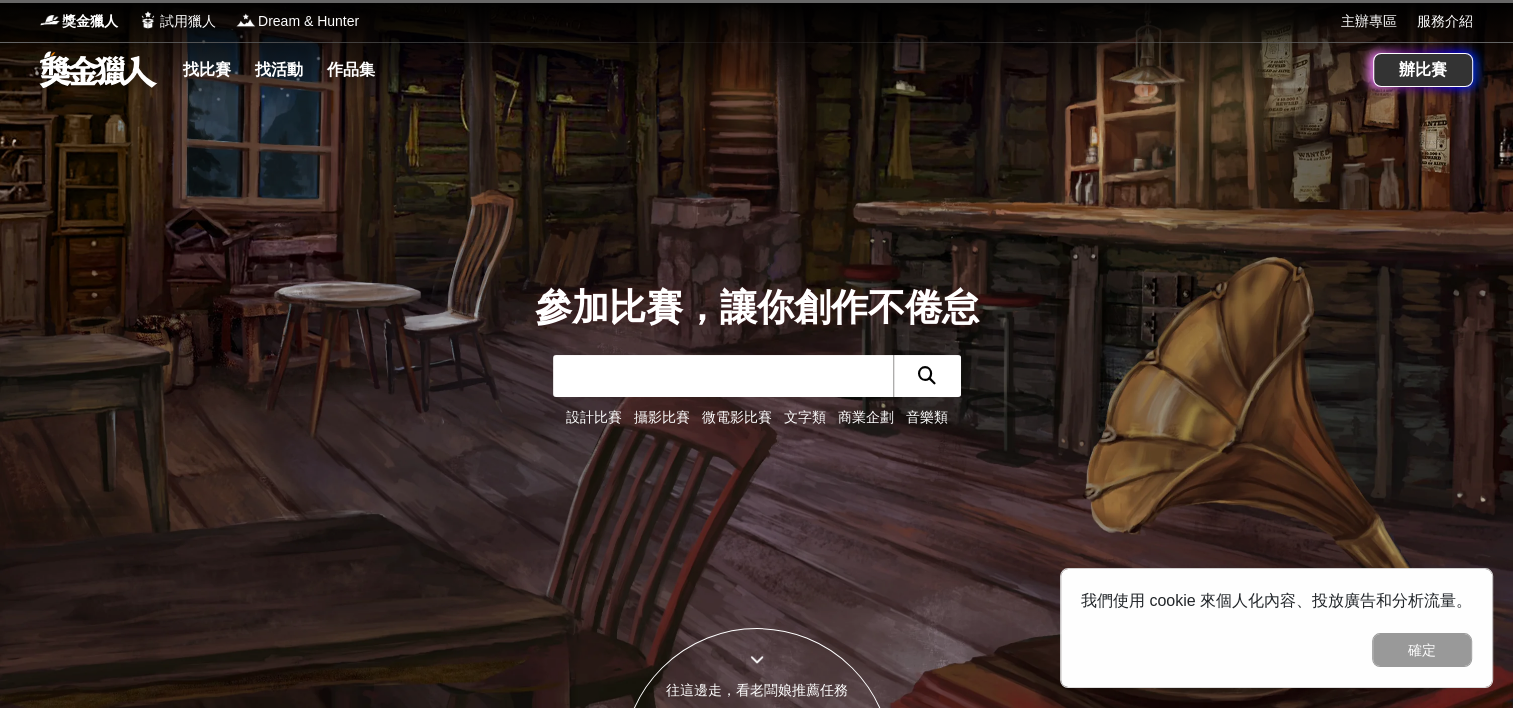 click on "攝影比賽" at bounding box center [662, 417] 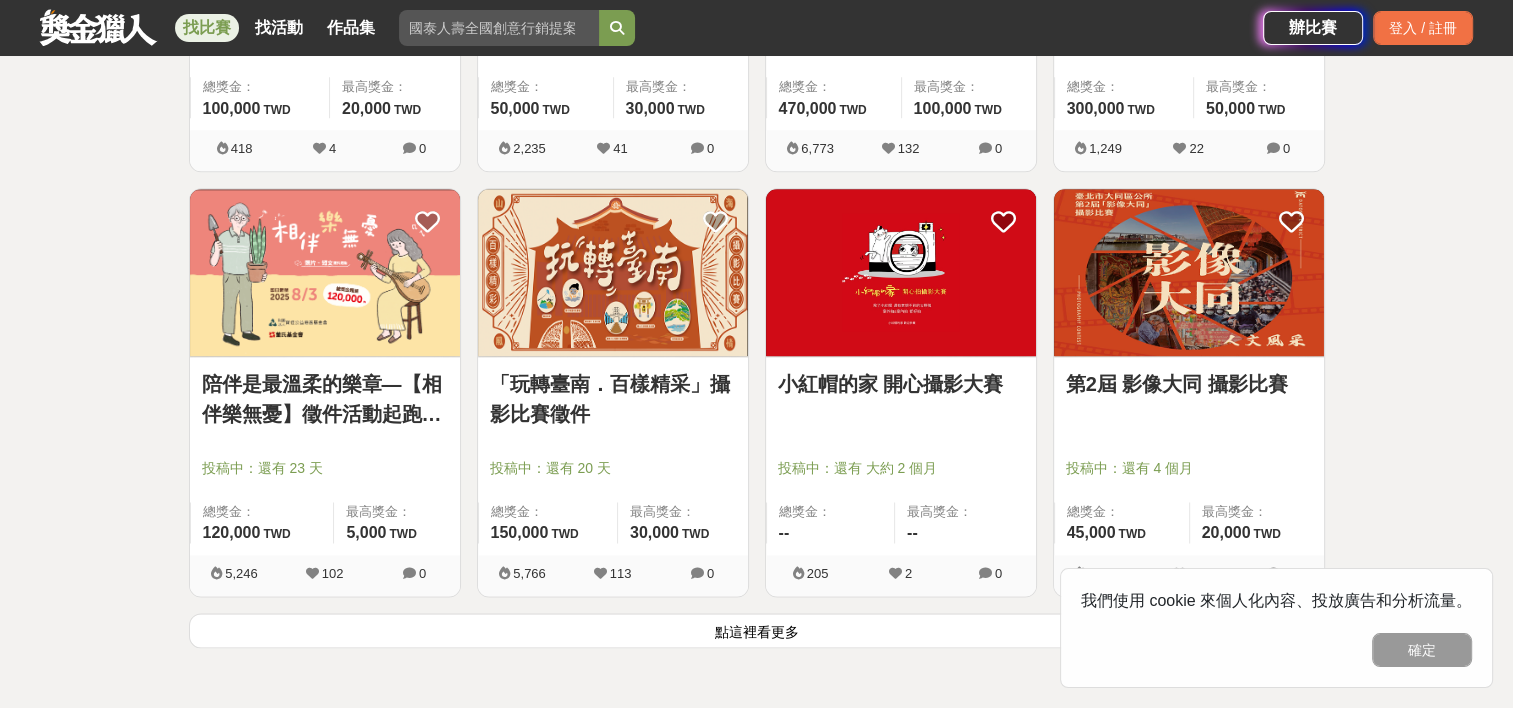 scroll, scrollTop: 2400, scrollLeft: 0, axis: vertical 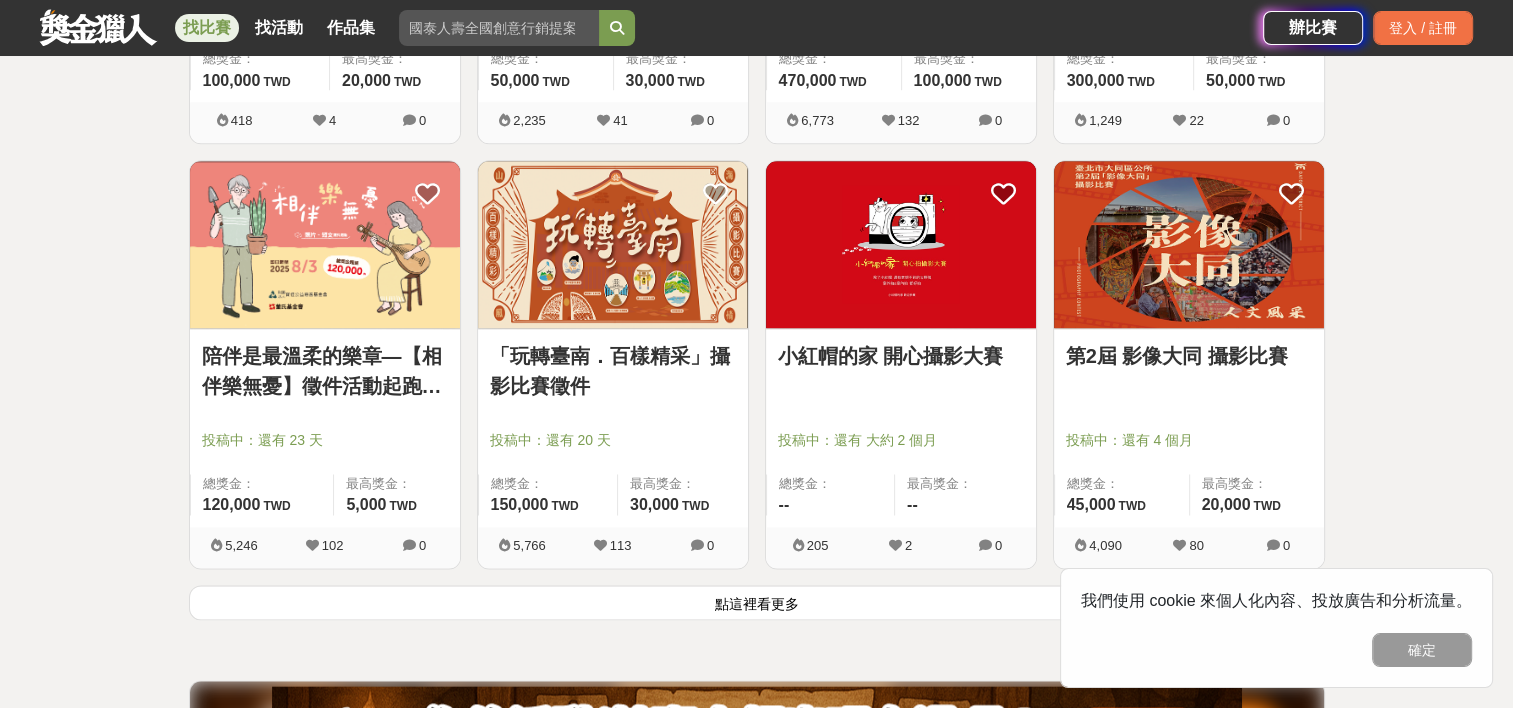 click on "點這裡看更多" at bounding box center (757, 602) 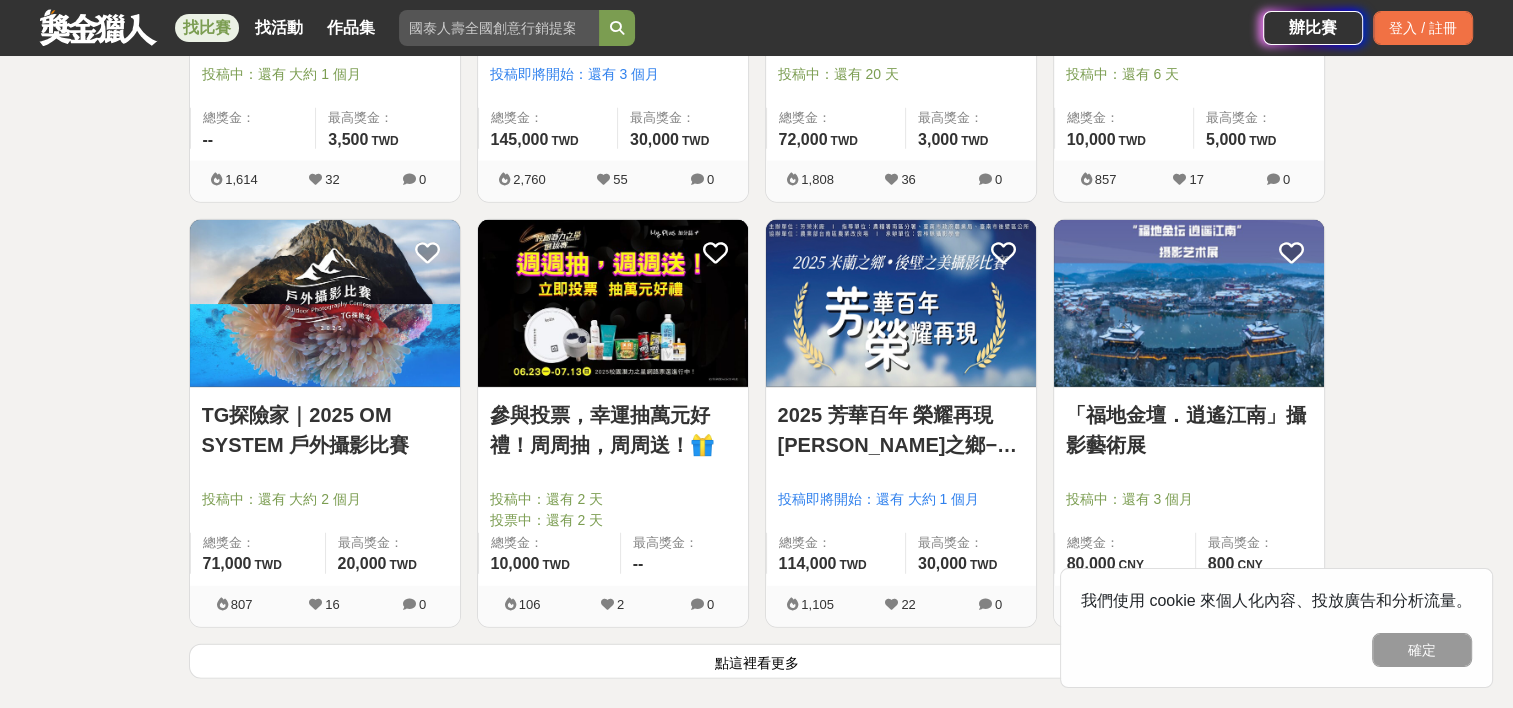 scroll, scrollTop: 4900, scrollLeft: 0, axis: vertical 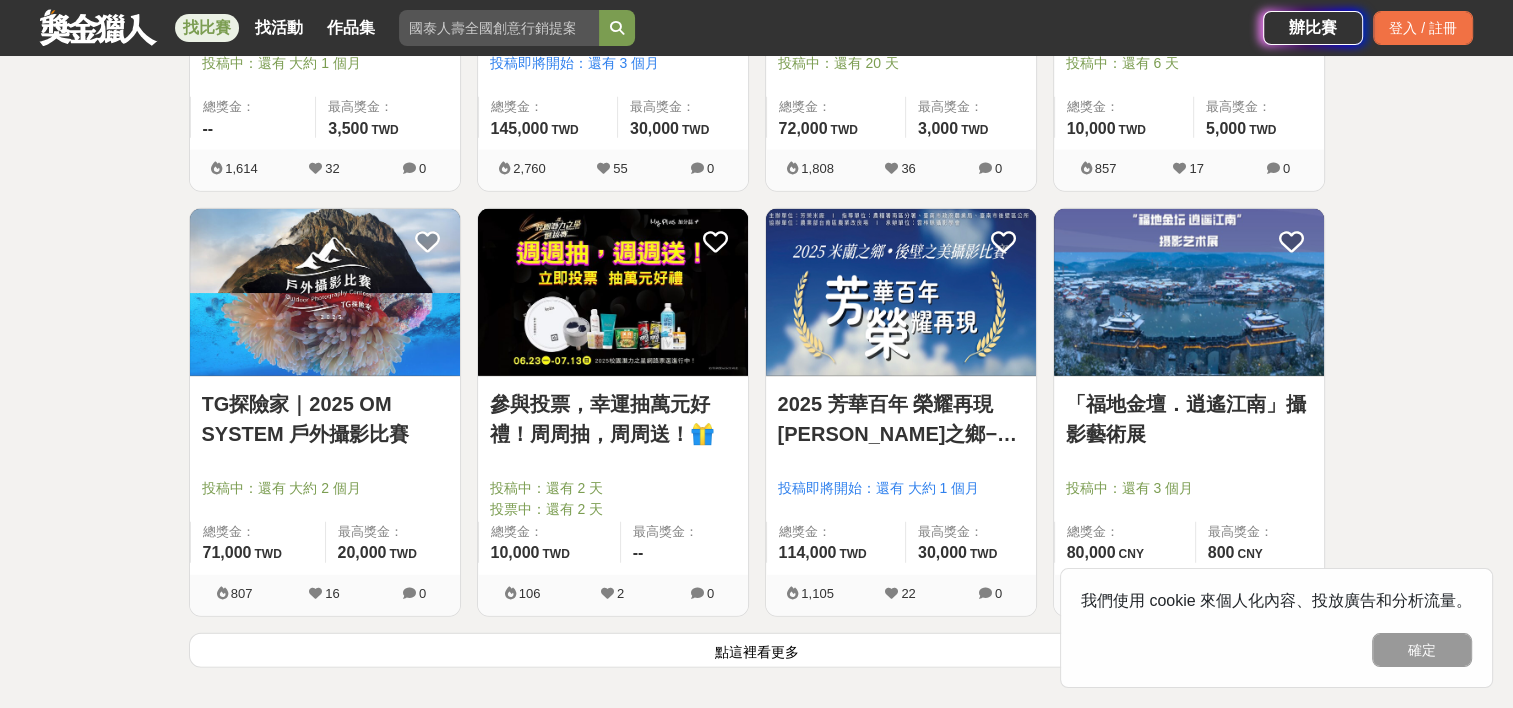 click on "點這裡看更多" at bounding box center (757, 650) 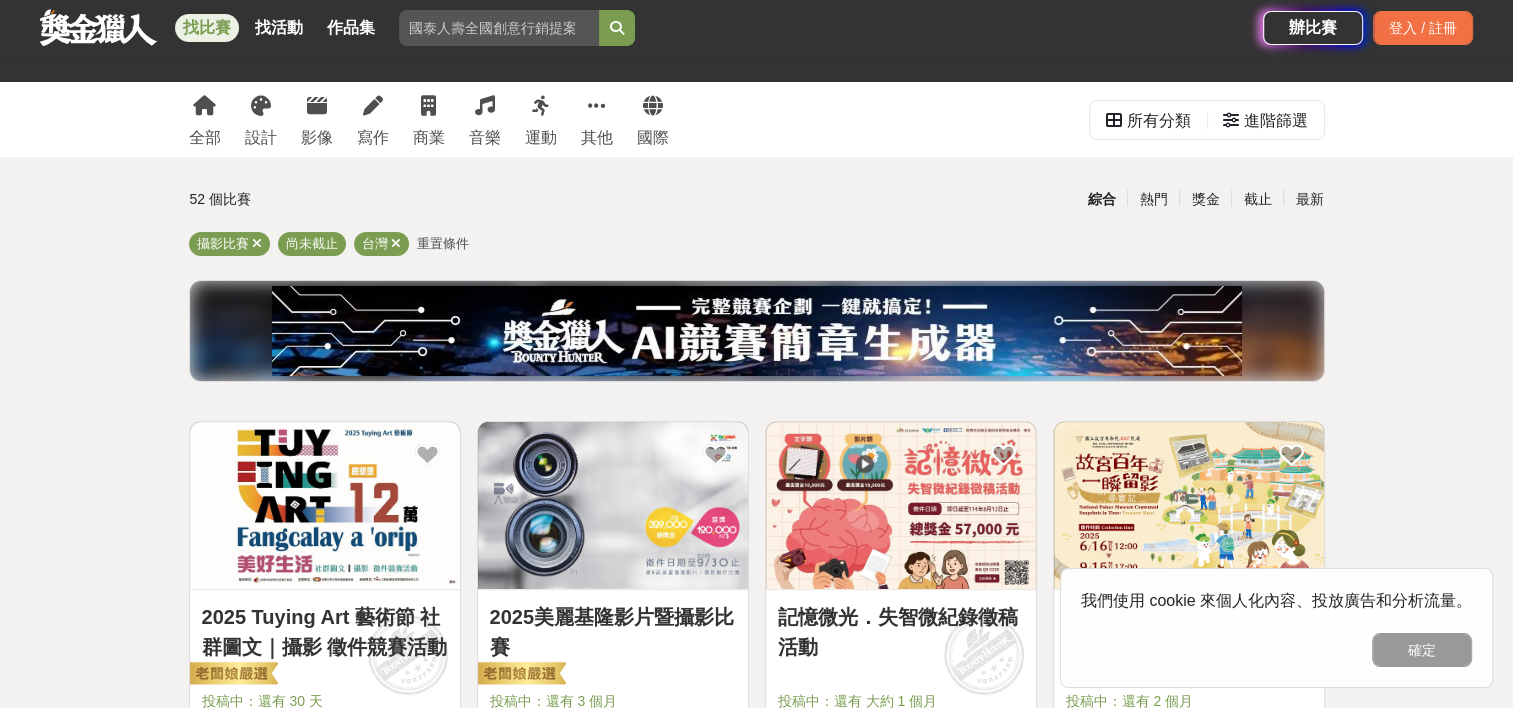 scroll, scrollTop: 0, scrollLeft: 0, axis: both 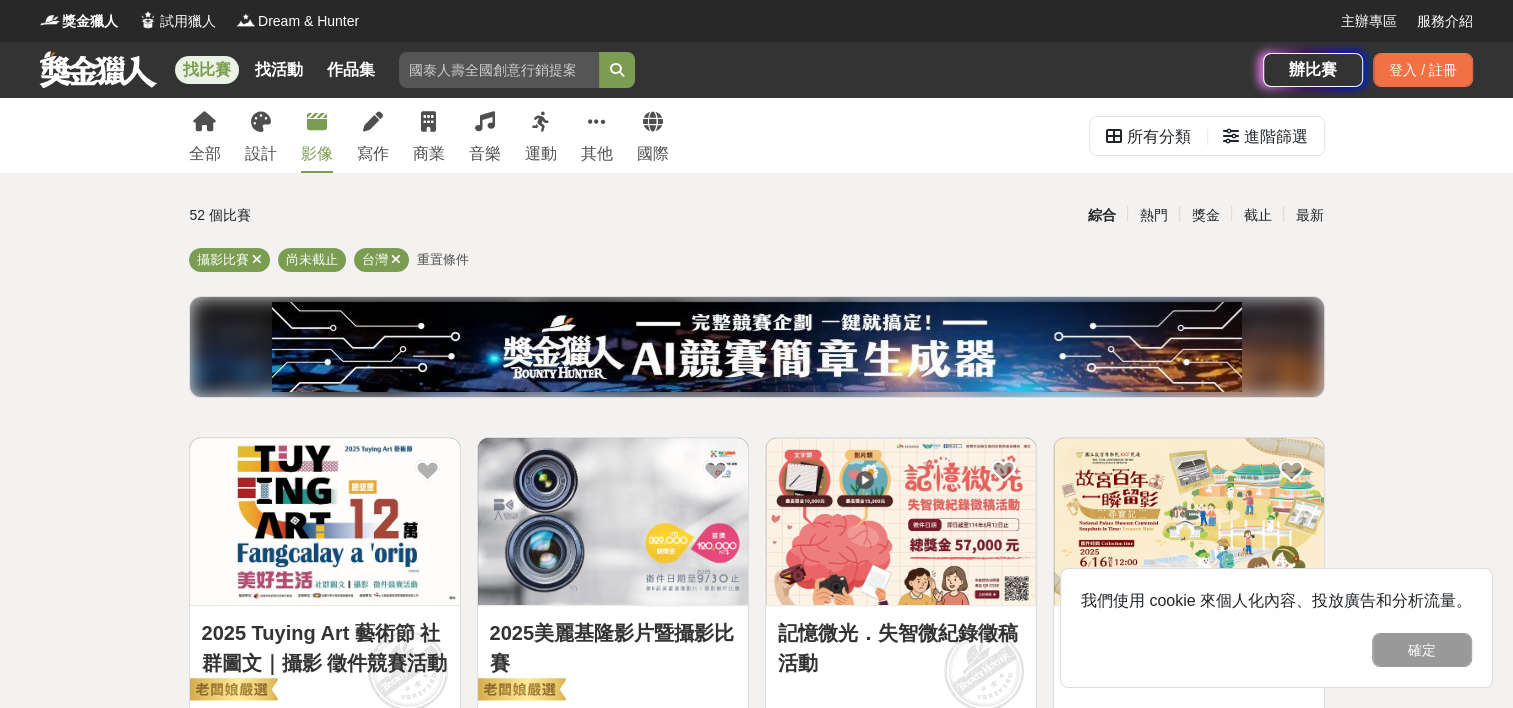 click on "影像" at bounding box center [317, 135] 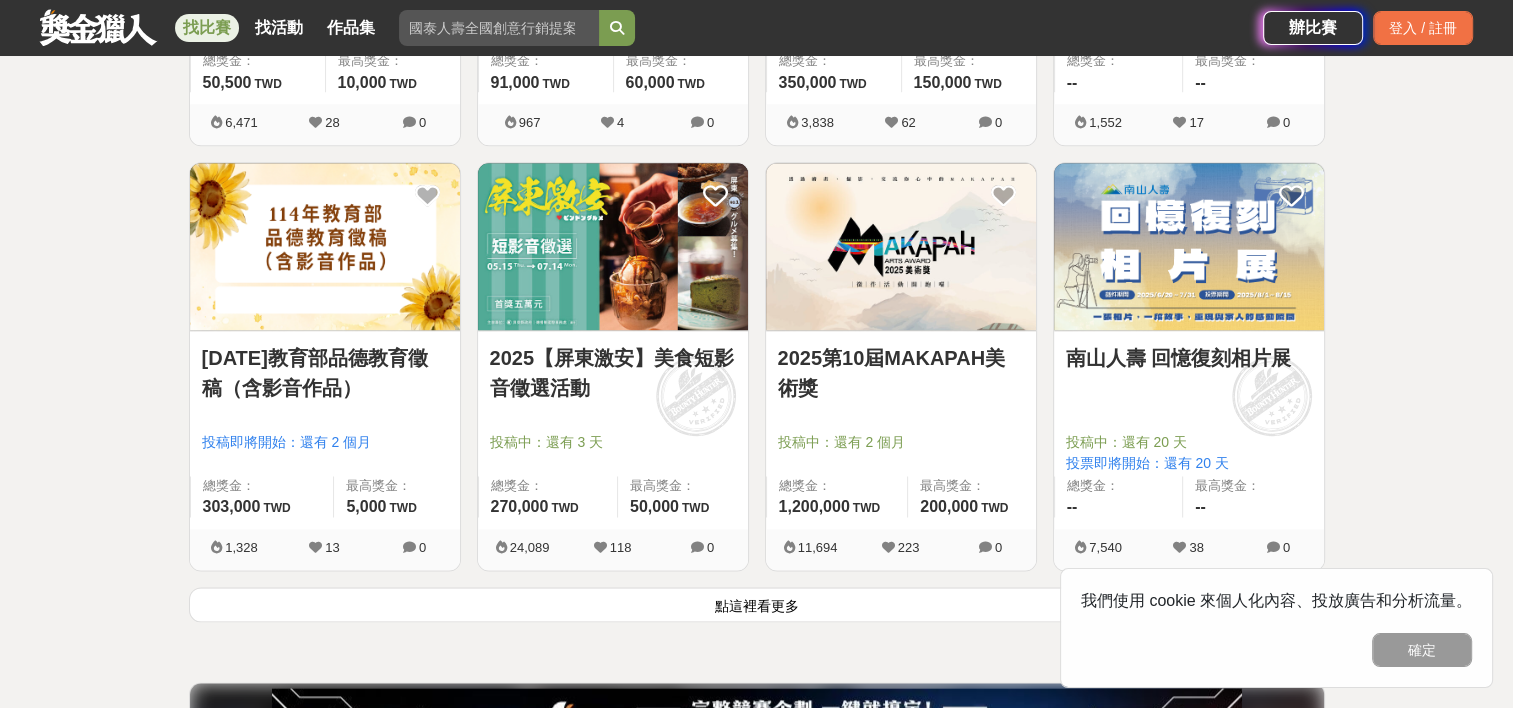 scroll, scrollTop: 2400, scrollLeft: 0, axis: vertical 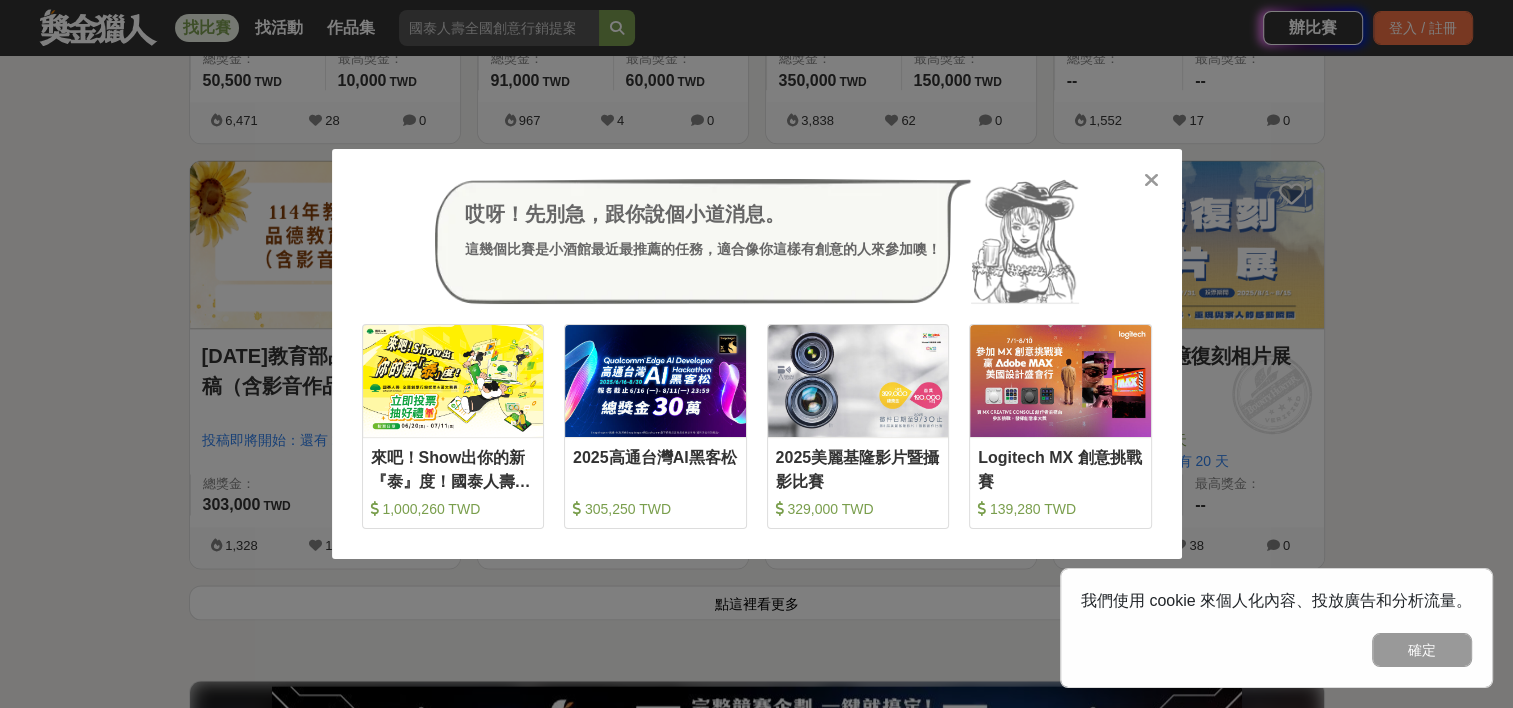 click at bounding box center (1151, 180) 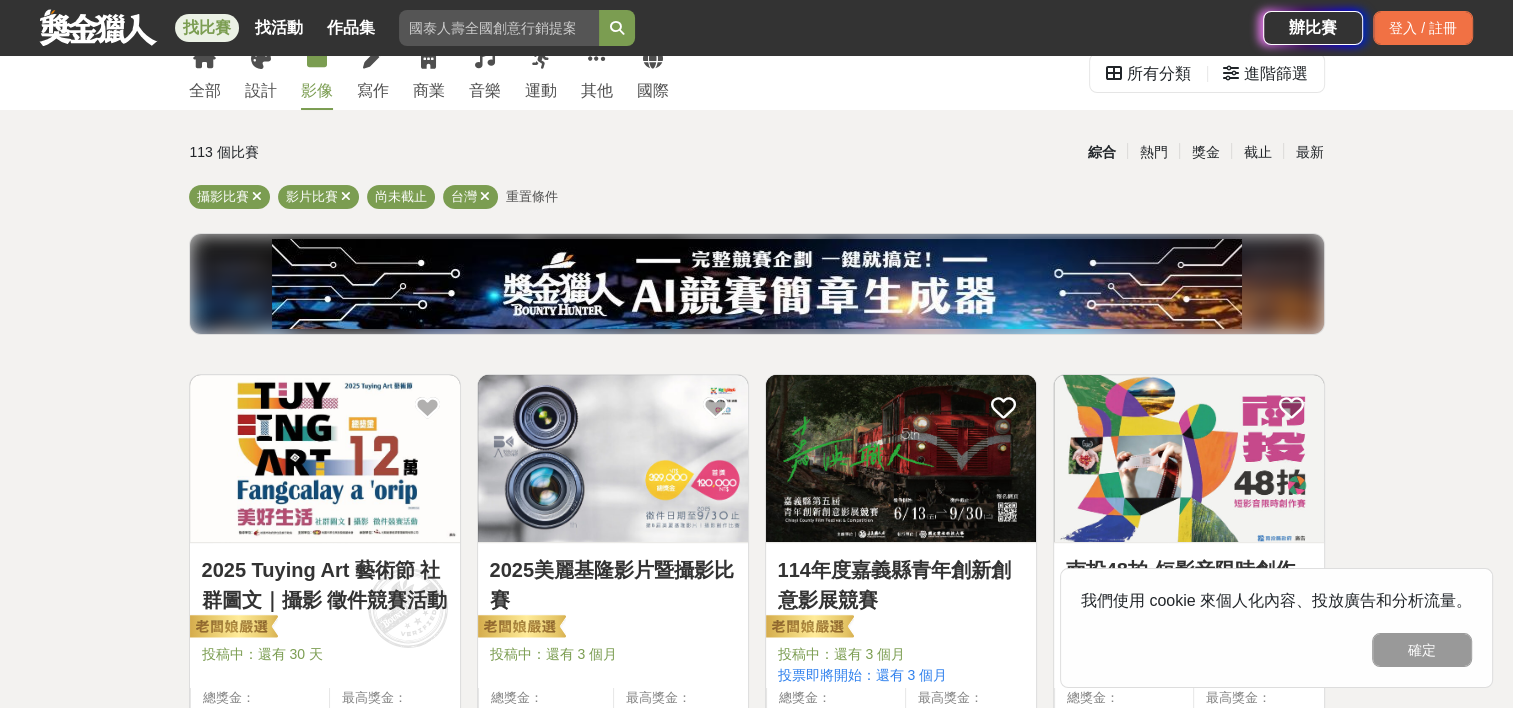 scroll, scrollTop: 0, scrollLeft: 0, axis: both 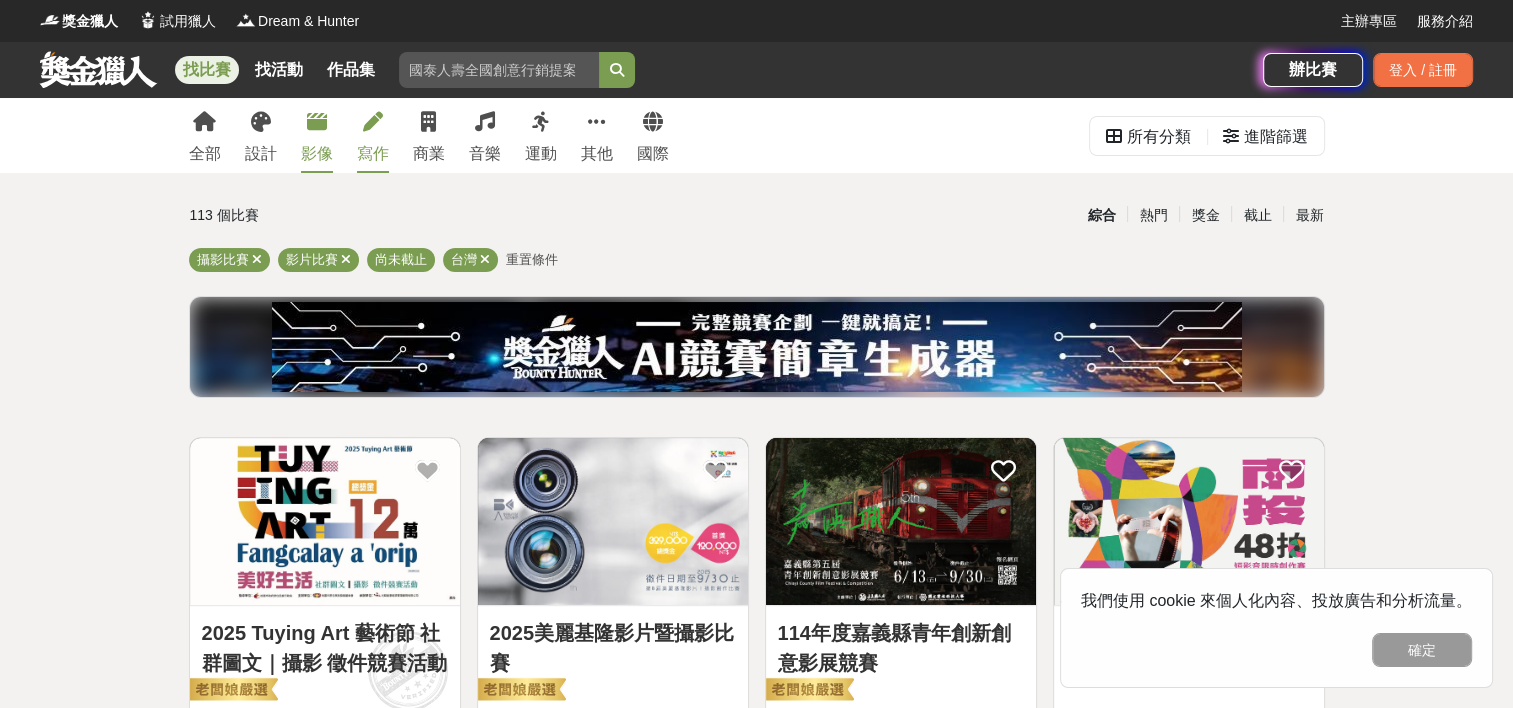 click on "寫作" at bounding box center [373, 135] 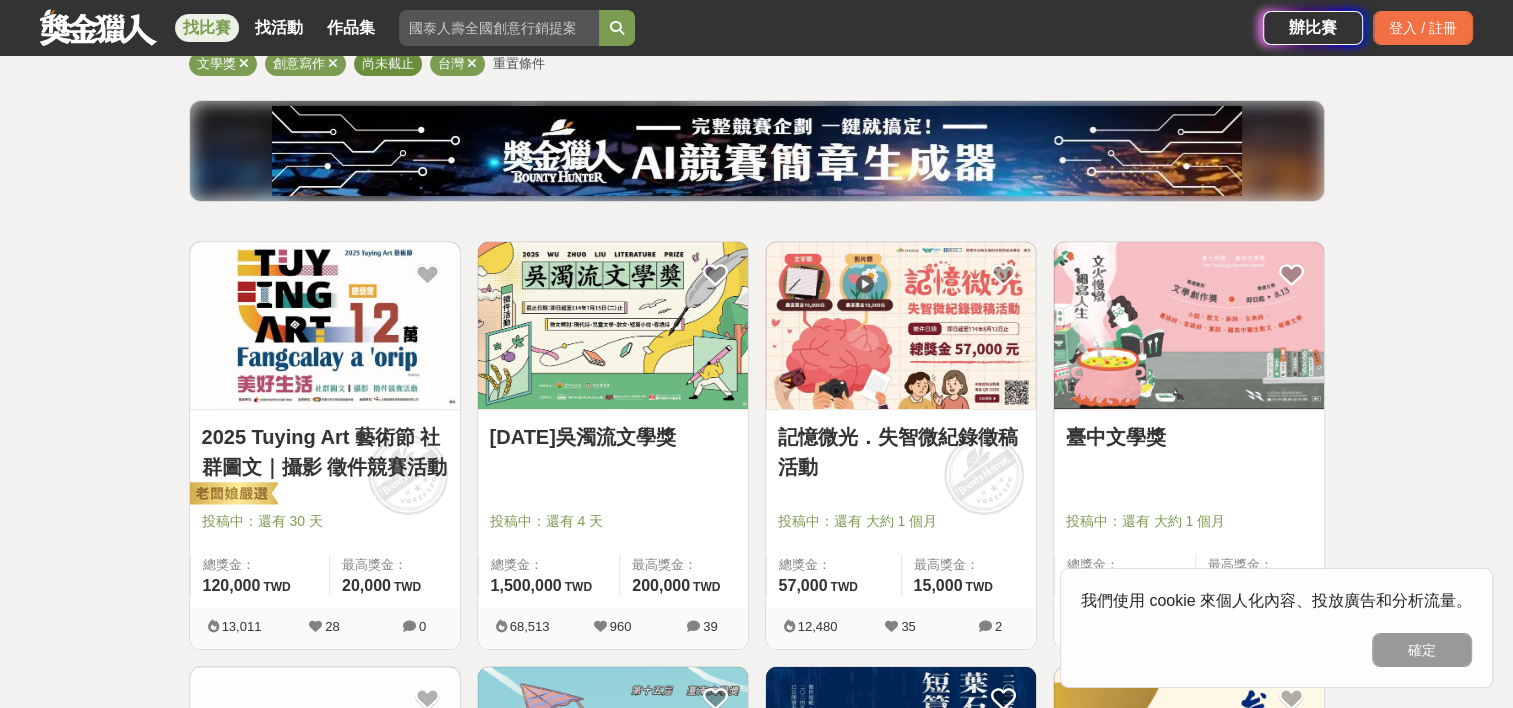 scroll, scrollTop: 200, scrollLeft: 0, axis: vertical 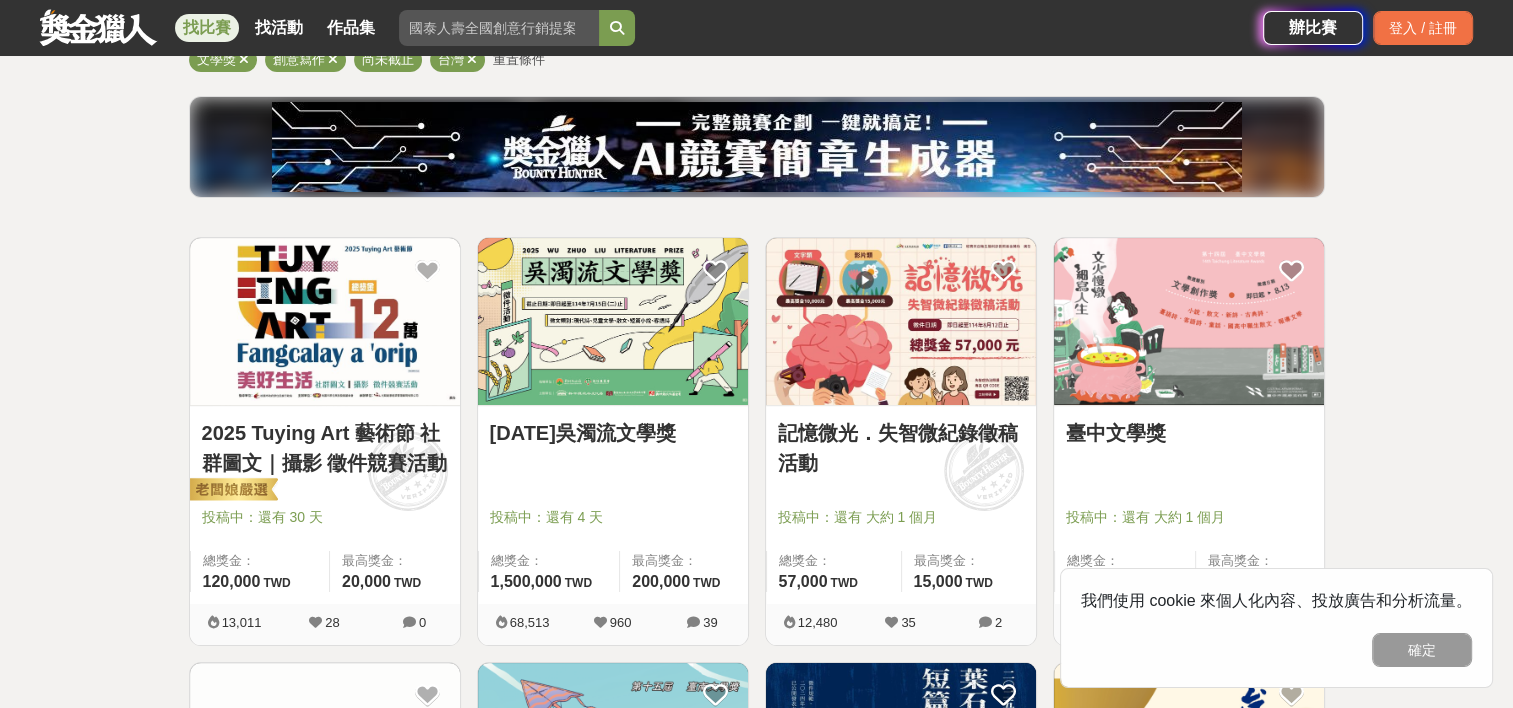 click on "記憶微光．失智微紀錄徵稿活動" at bounding box center (901, 448) 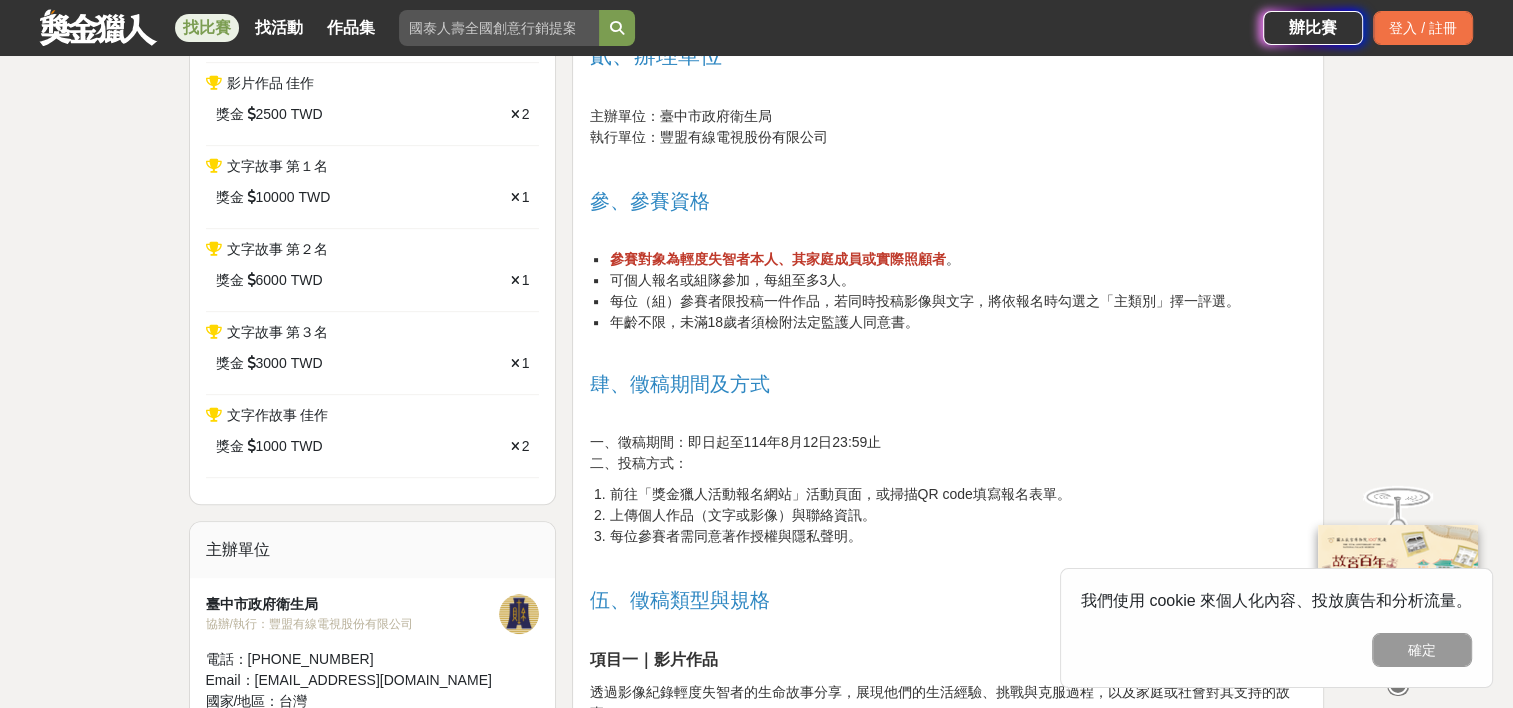 scroll, scrollTop: 1000, scrollLeft: 0, axis: vertical 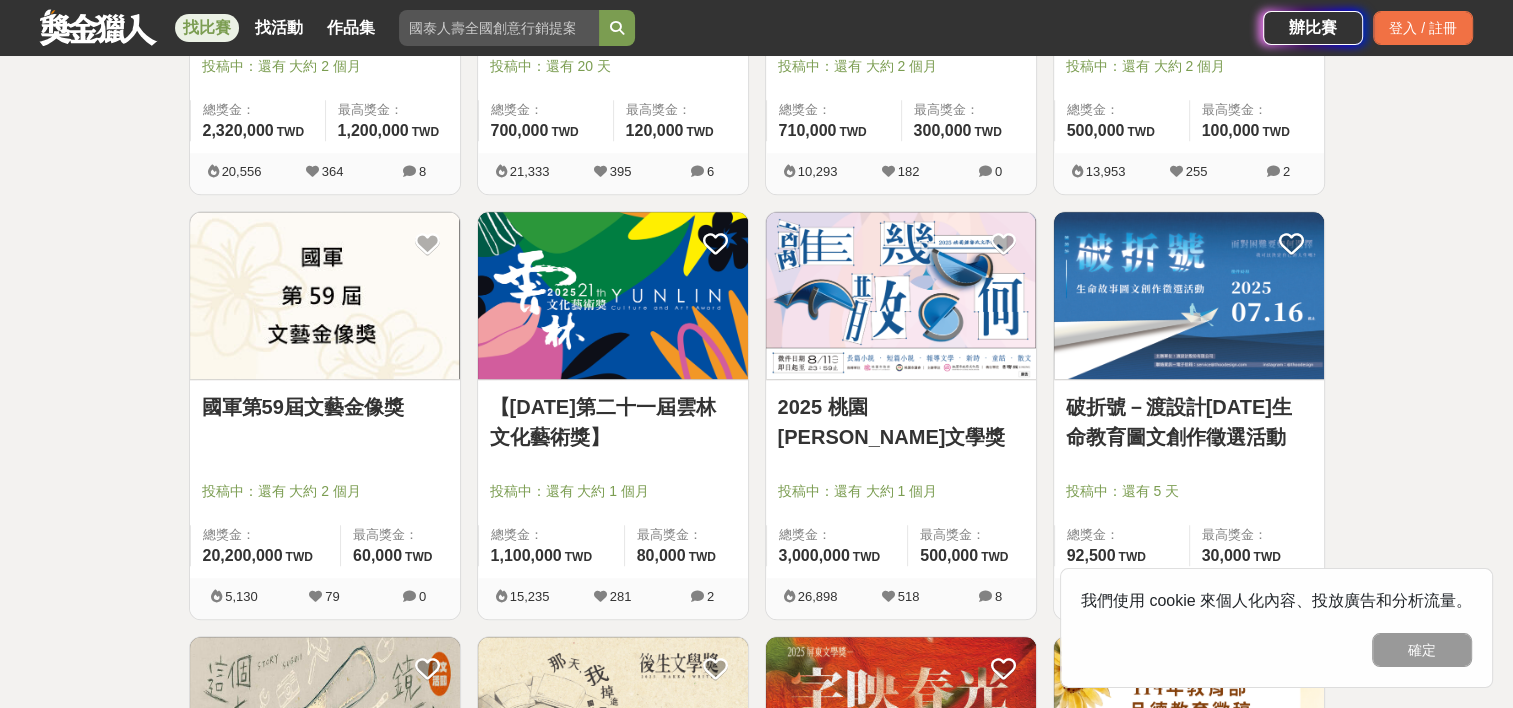 click at bounding box center (325, 295) 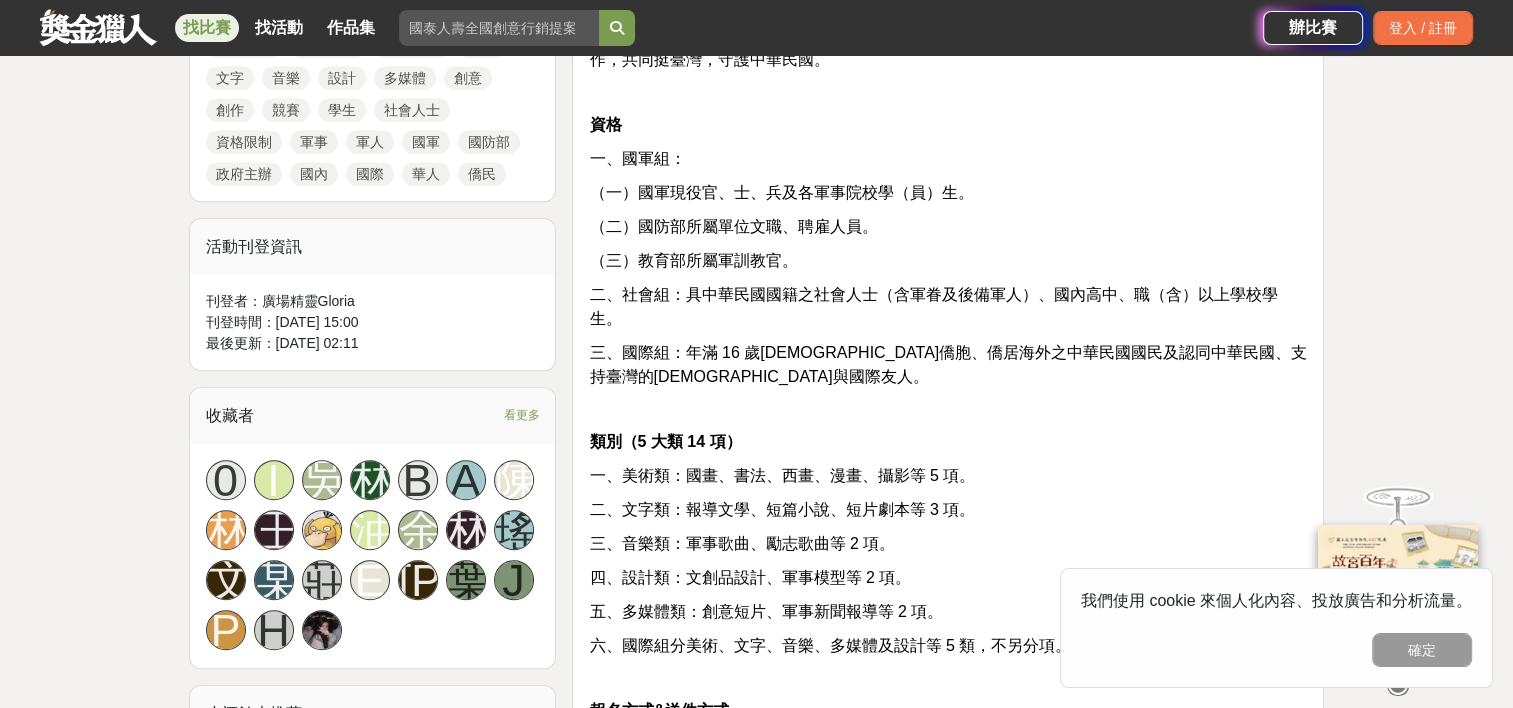 scroll, scrollTop: 1000, scrollLeft: 0, axis: vertical 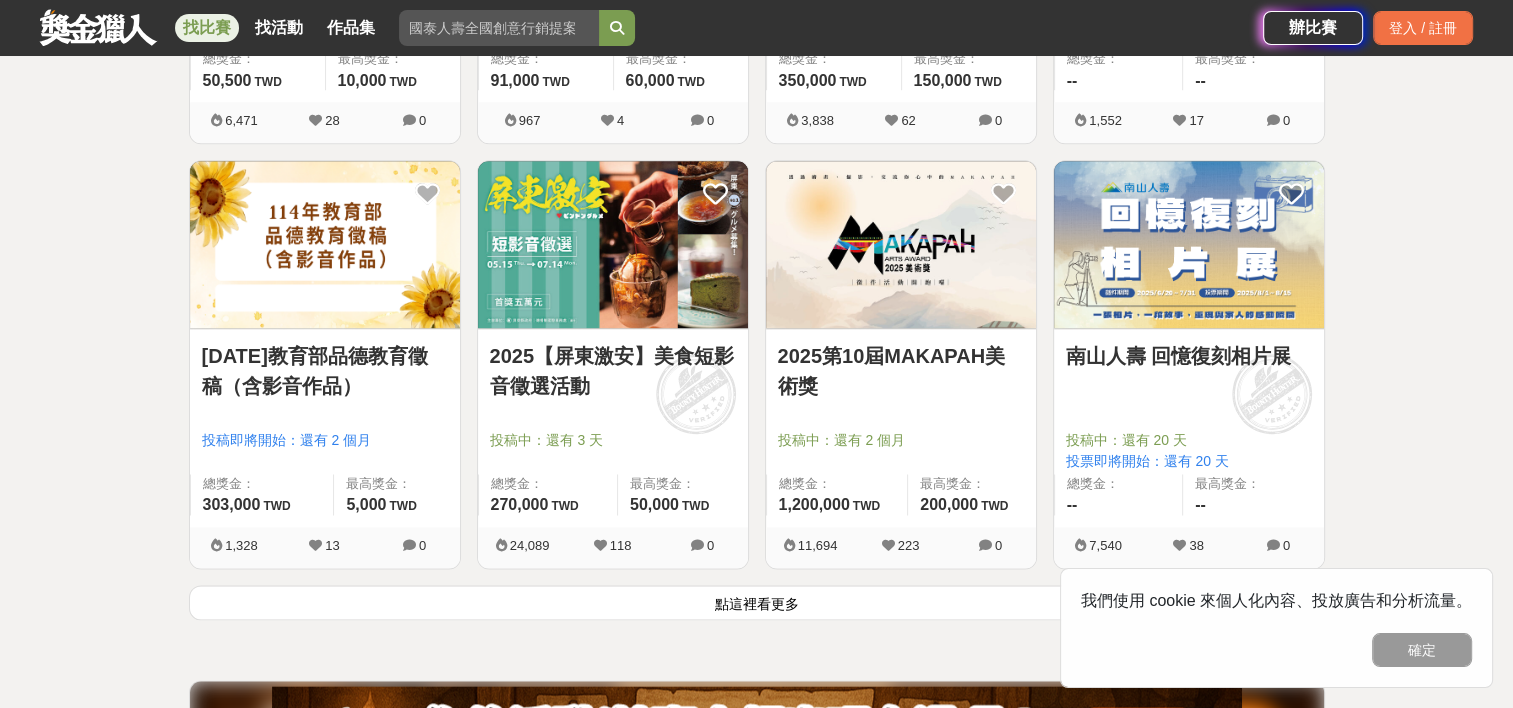 click on "點這裡看更多" at bounding box center (757, 602) 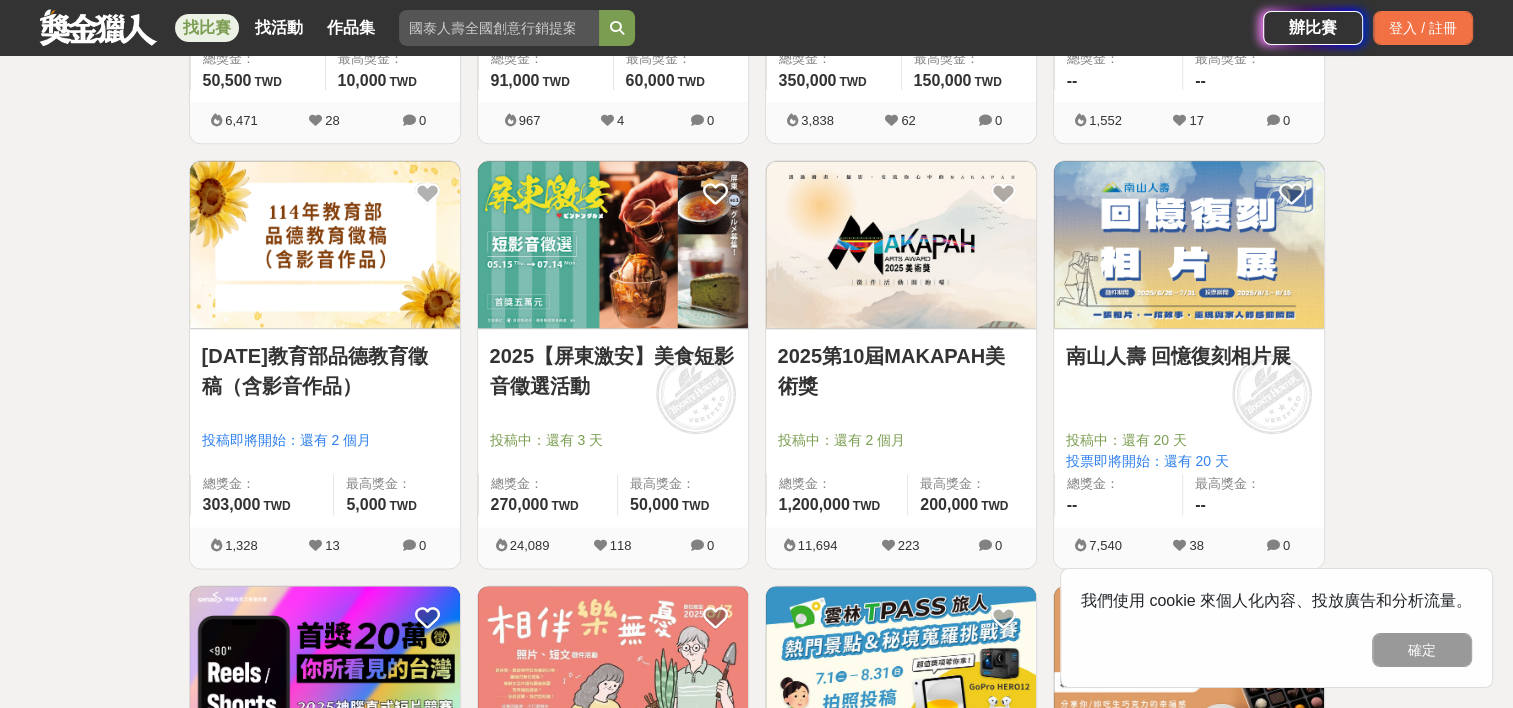 click on "南山人壽 回憶復刻相片展" at bounding box center (1189, 356) 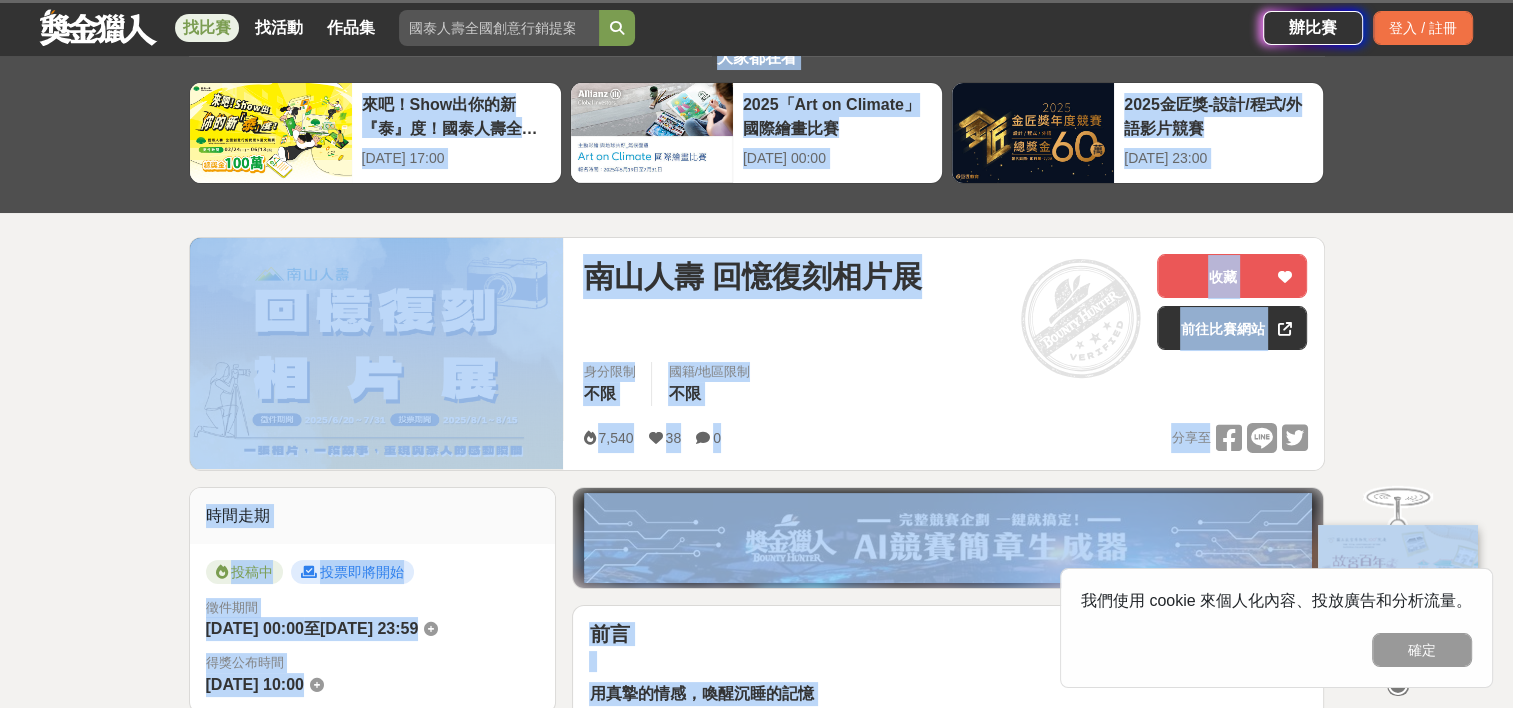 scroll, scrollTop: 300, scrollLeft: 0, axis: vertical 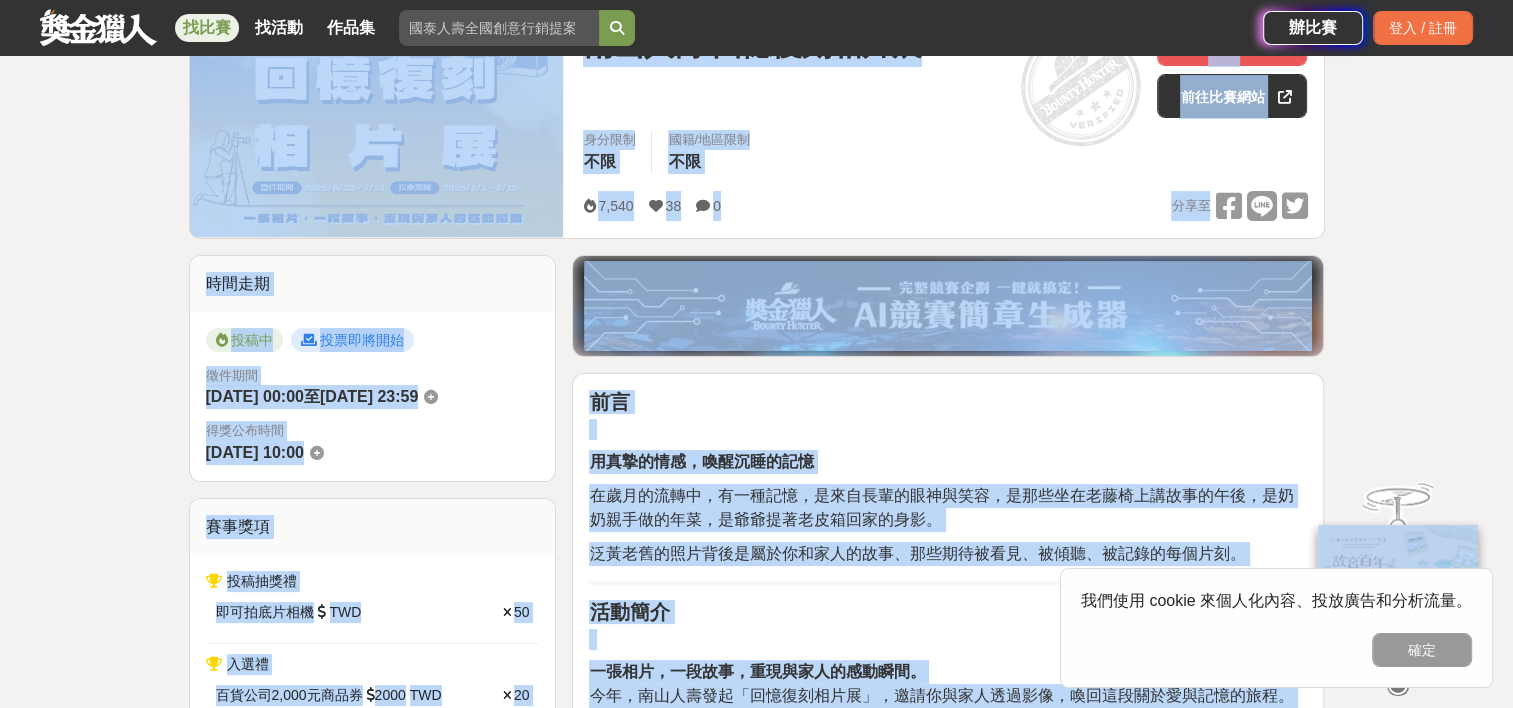 click on "獎金獵人 試用獵人 Dream & Hunter 主辦專區 服務介紹 找比賽 找活動 作品集 辦比賽 登入 / 註冊 大家都在看 來吧！Show出你的新『泰』度！國泰人壽全國創意行銷提案&圖文競賽 [DATE] 17:00 2025「Art on Climate」國際繪畫比賽 [DATE] 00:00 2025金匠獎-設計/程式/外語影片競賽 [DATE] 23:00 南山人壽 回憶復刻相片展 收藏 前往比賽網站 身分限制 不限 國籍/地區限制 不限 7,540 38 0 分享至 收藏 前往比賽網站 時間走期 投稿中 投票即將開始 徵件期間 [DATE] 00:00  至  [DATE] 23:59 得獎公布時間 [DATE] 10:00 賽事獎項 投稿抽獎禮 即可拍底片相機 TWD 50 入選禮 百貨公司2,000元商品券 2000 TWD 20 主辦單位 南山人壽保險股份有限公司 協辦/執行： 南山人壽保險股份有限公司 電話： [PHONE_NUMBER] Email： [EMAIL_ADDRESS][DOMAIN_NAME] 國家/地區： 台灣 相關分類與標籤 攝影比賽 拍照 學生 創意 照相 抽獎" at bounding box center [756, 2358] 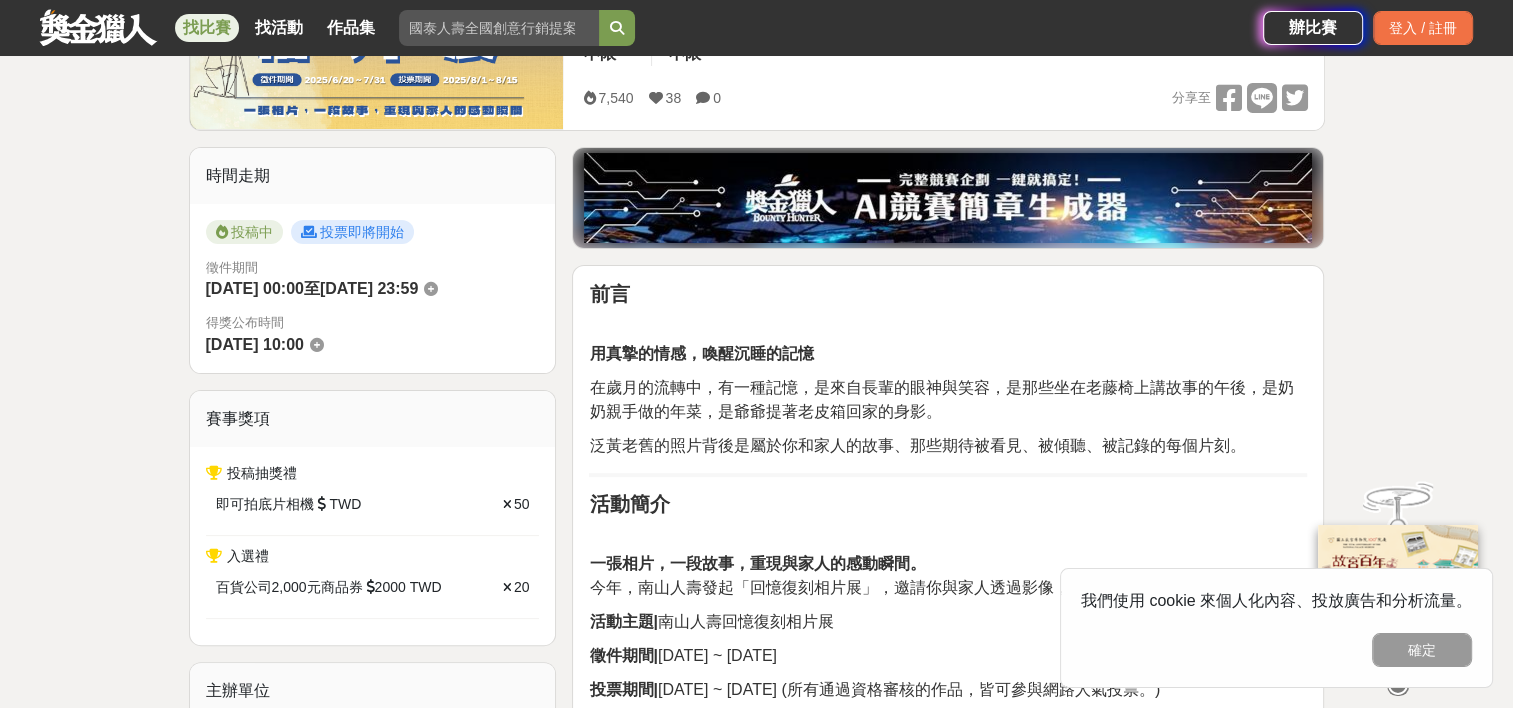 scroll, scrollTop: 500, scrollLeft: 0, axis: vertical 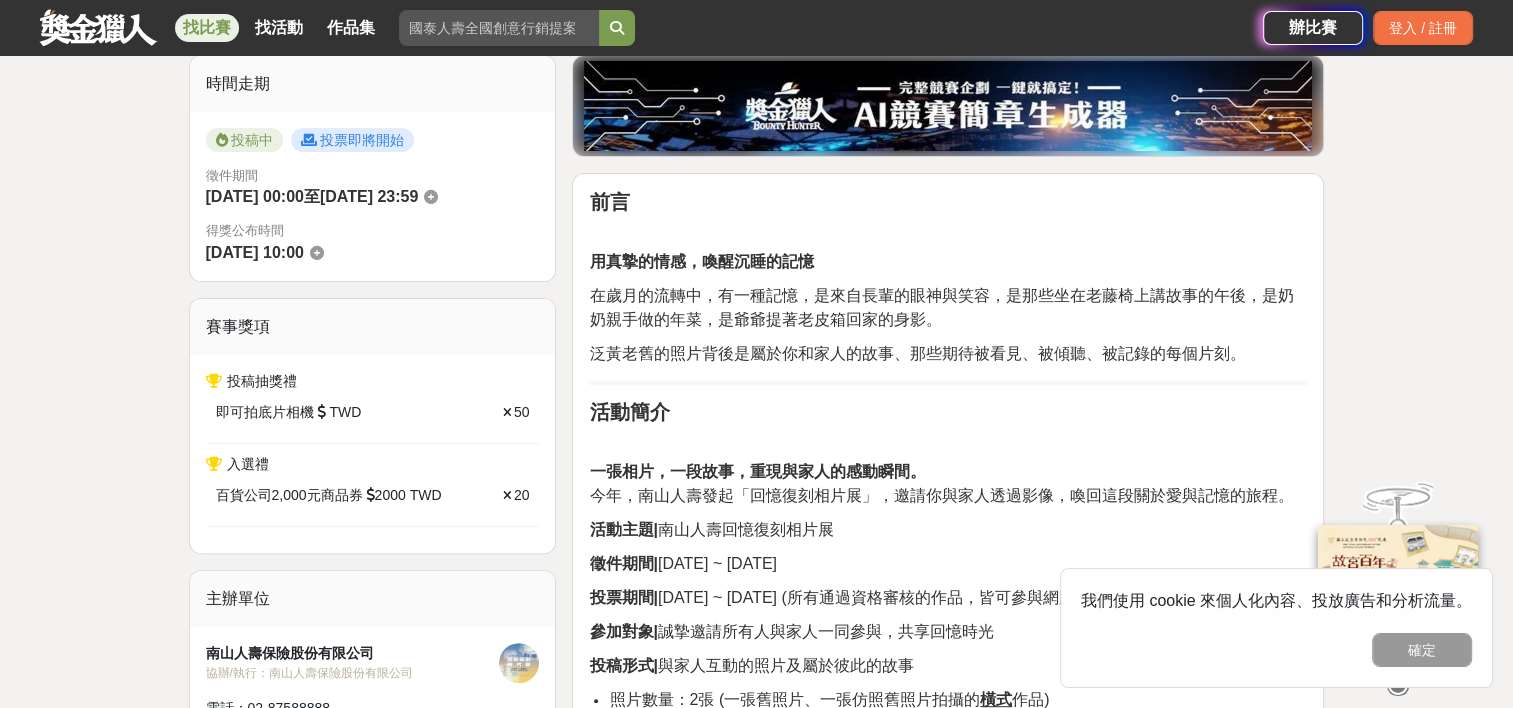 click on "今年，南山人壽發起「回憶復刻相片展」，邀請你與家人透過影像，喚回這段關於愛與記憶的旅程。" at bounding box center (941, 495) 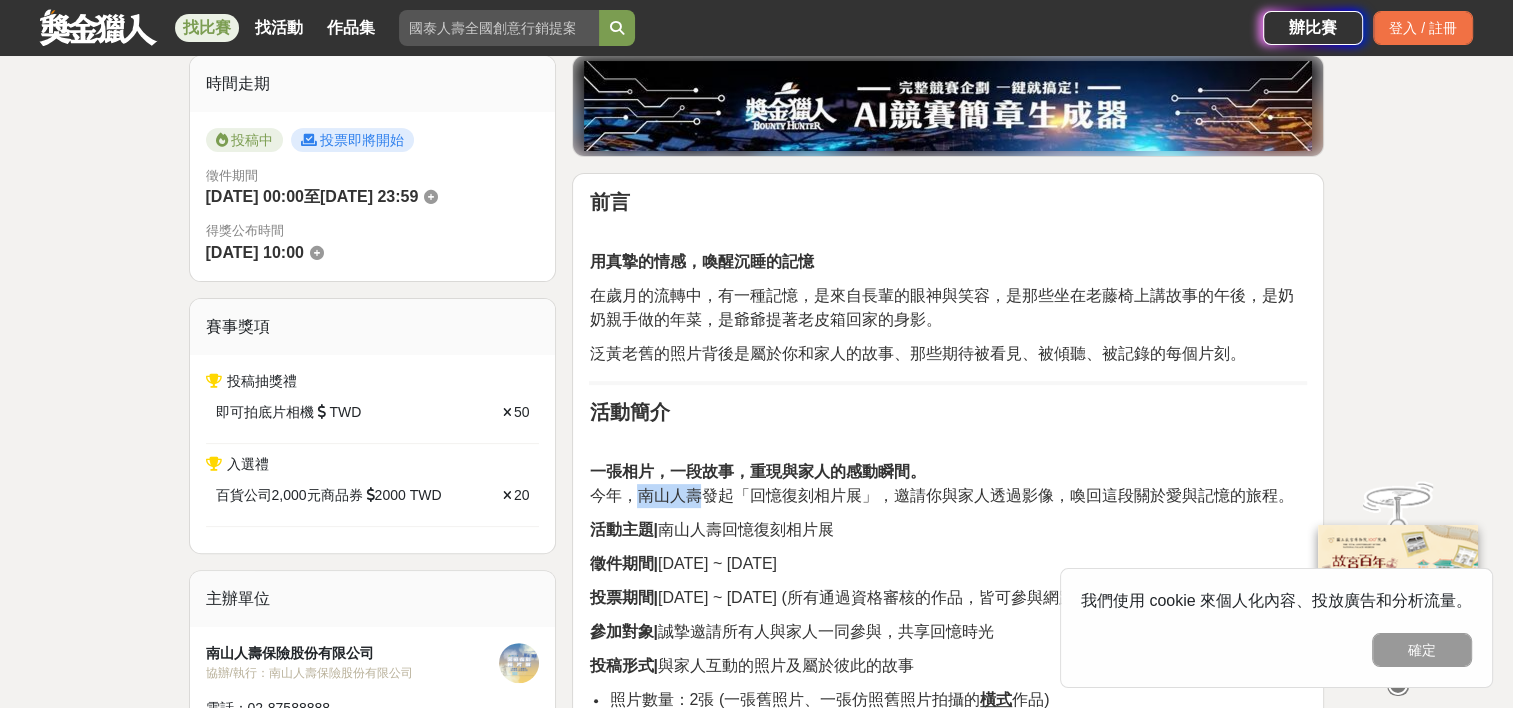 click on "今年，南山人壽發起「回憶復刻相片展」，邀請你與家人透過影像，喚回這段關於愛與記憶的旅程。" at bounding box center [941, 495] 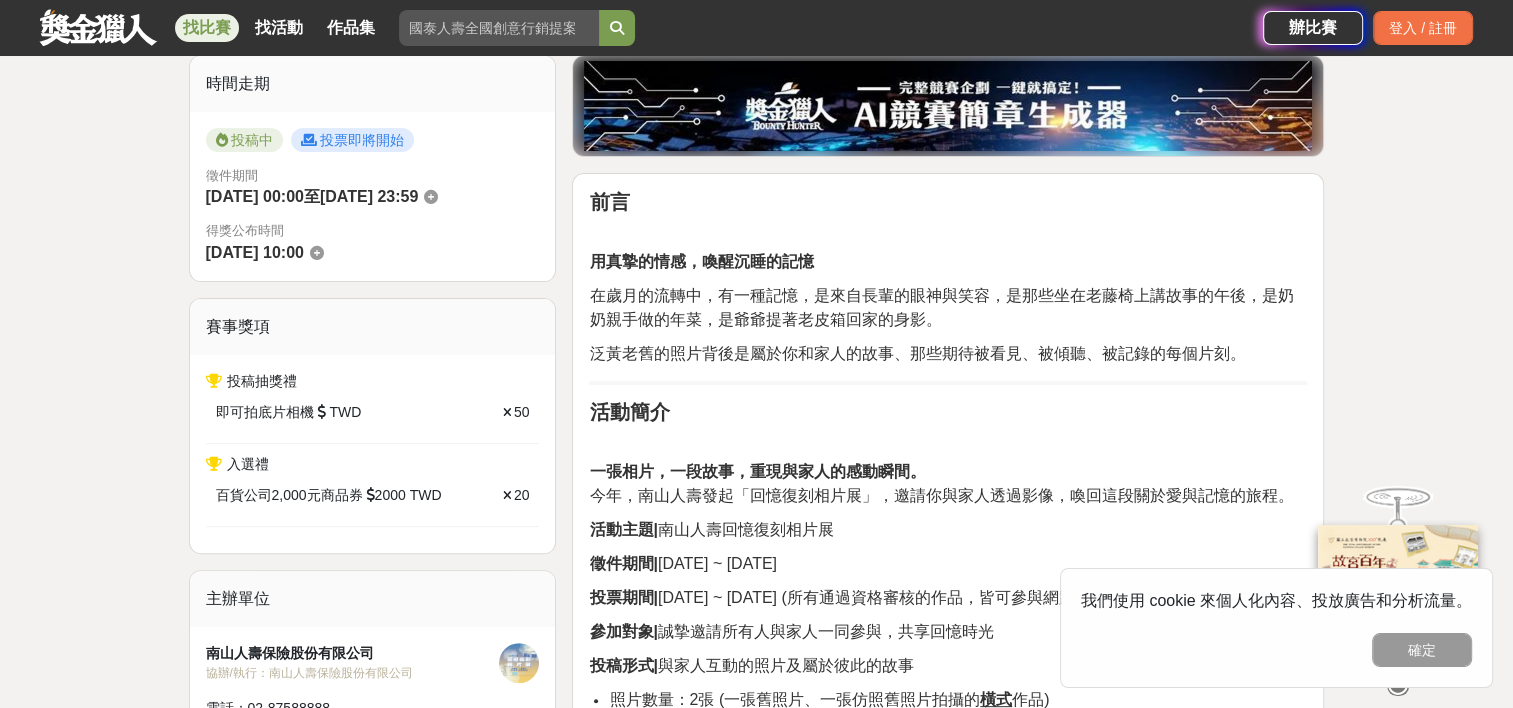drag, startPoint x: 662, startPoint y: 496, endPoint x: 807, endPoint y: 558, distance: 157.69908 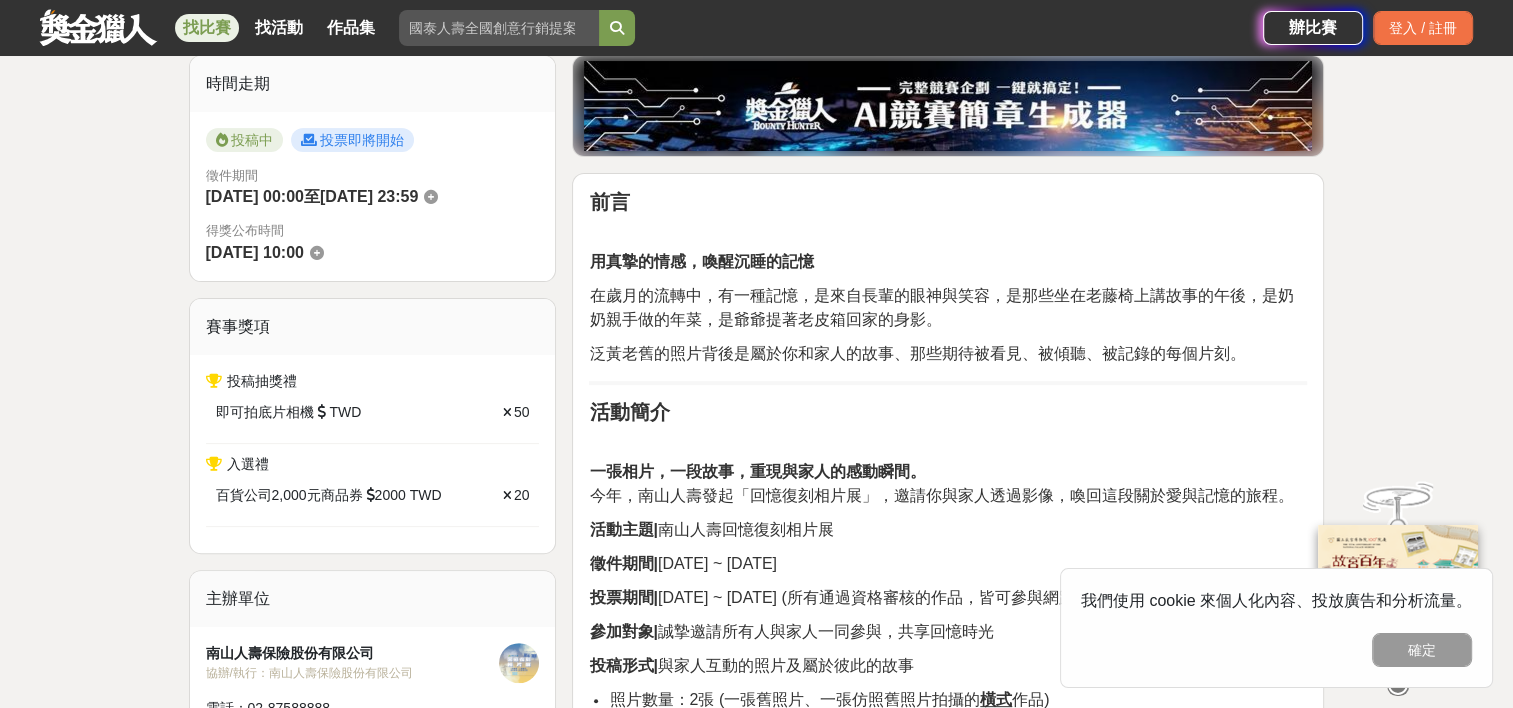 click on "徵件期間|  [DATE] ~ [DATE]" at bounding box center [682, 563] 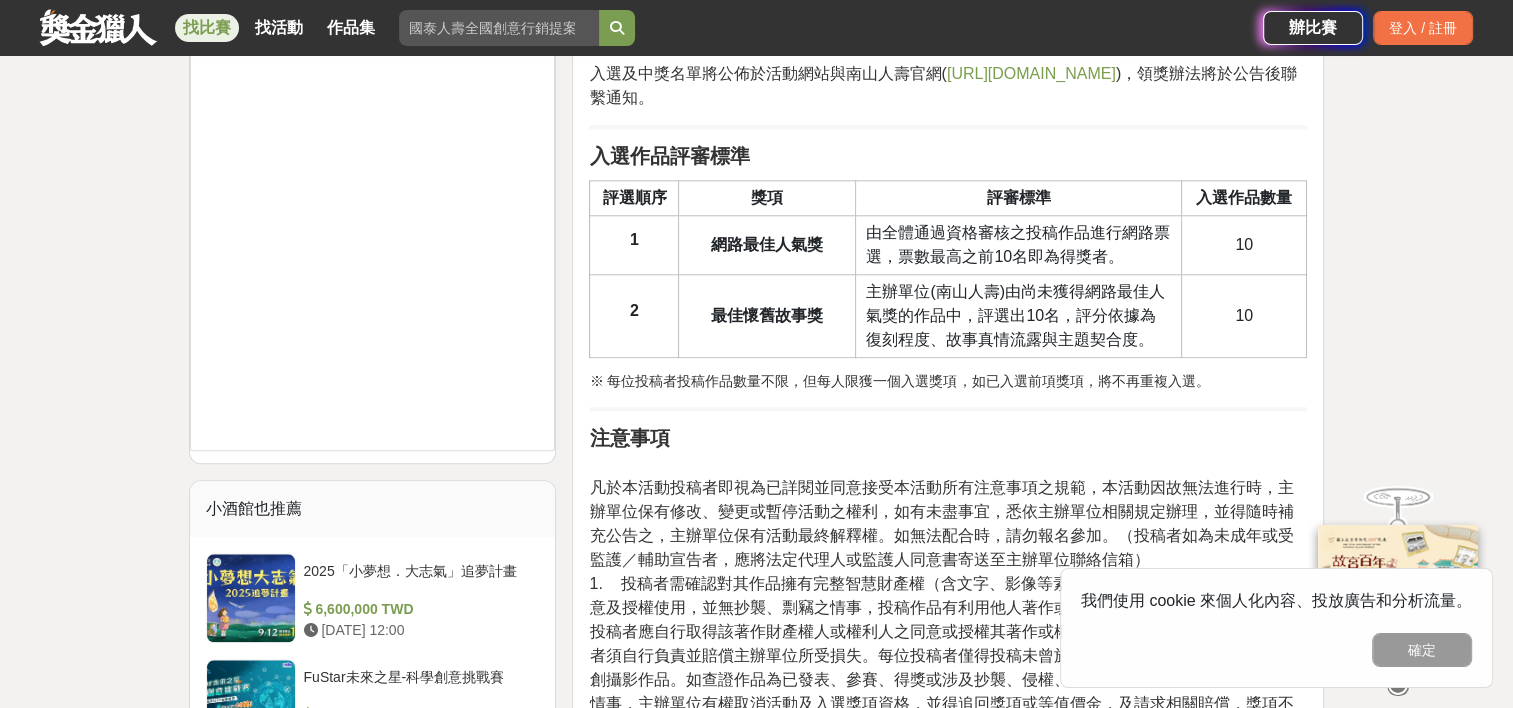 scroll, scrollTop: 2400, scrollLeft: 0, axis: vertical 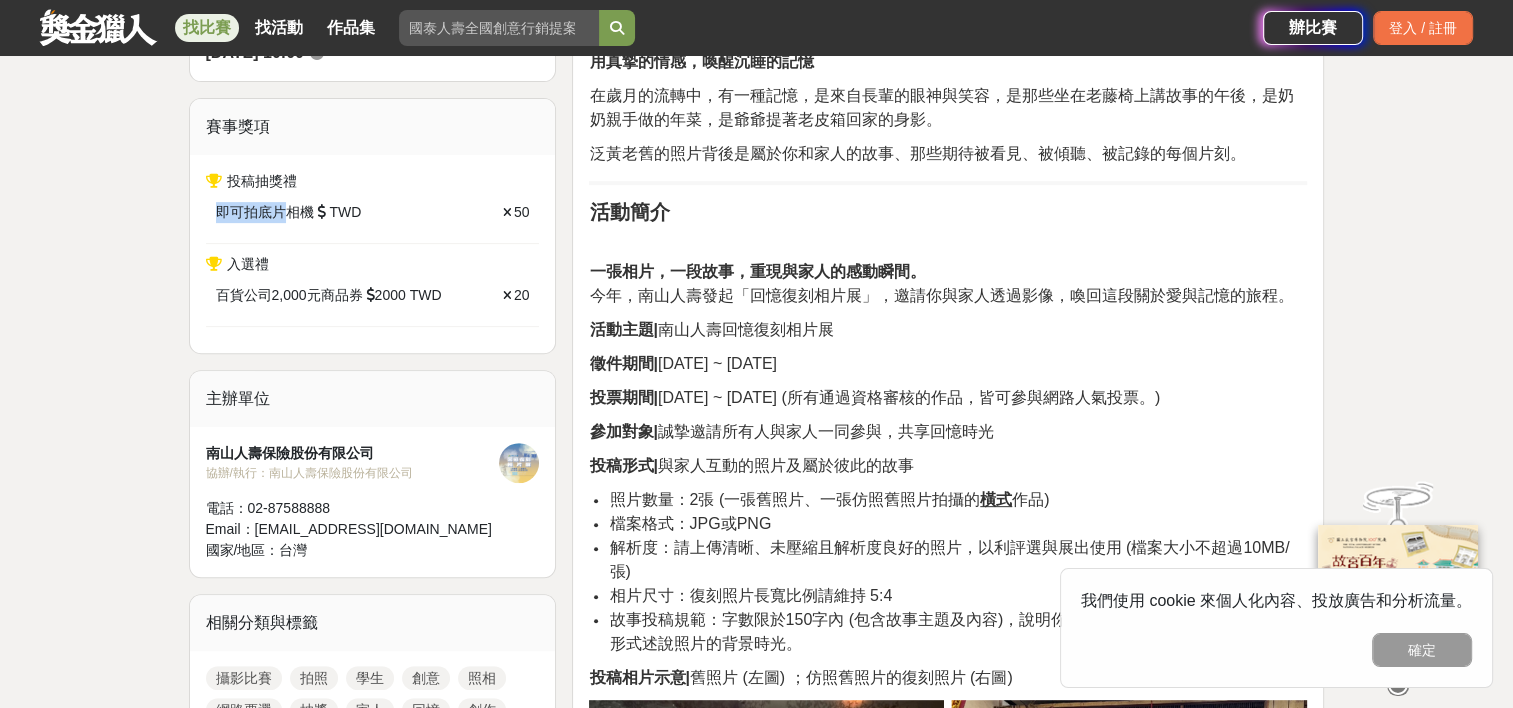 drag, startPoint x: 217, startPoint y: 204, endPoint x: 336, endPoint y: 204, distance: 119 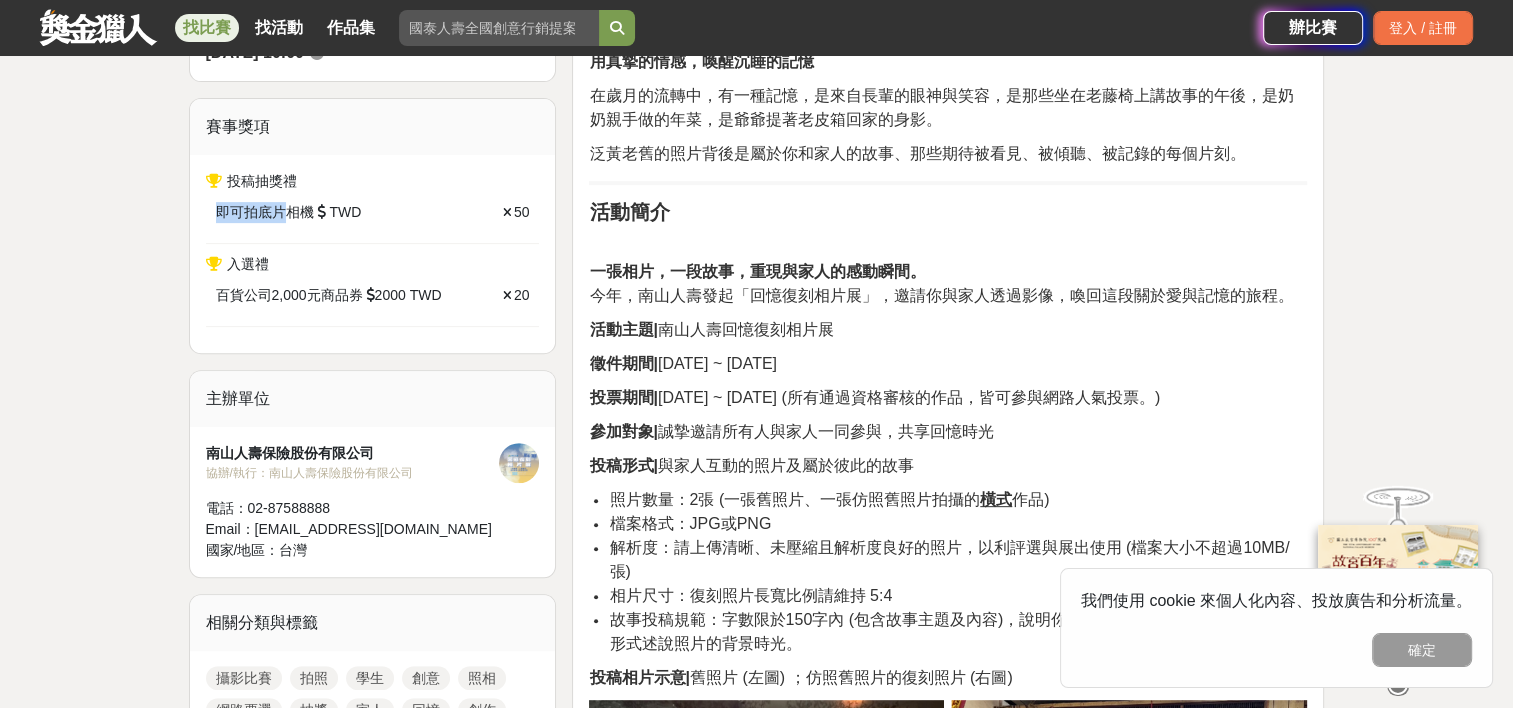 click on "即可拍底片相機" at bounding box center (265, 212) 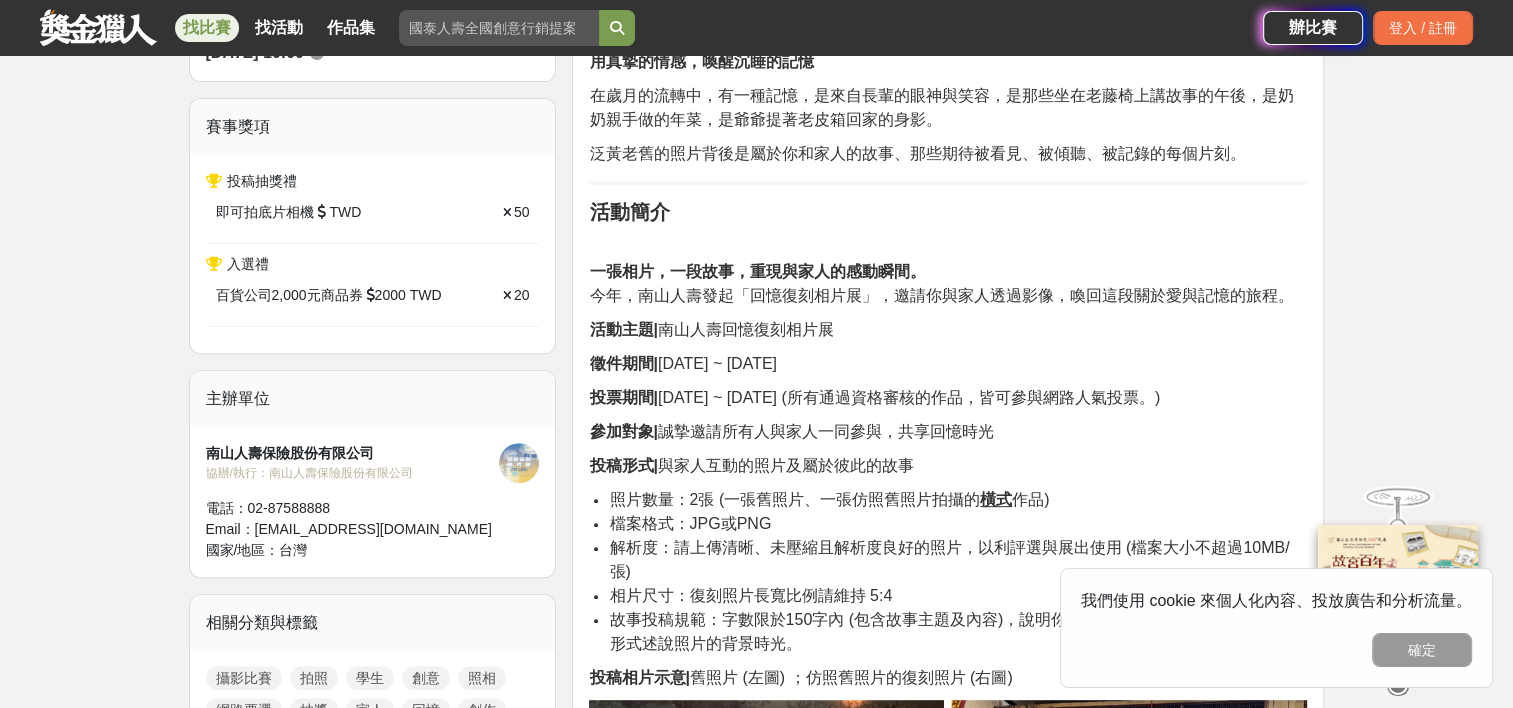 drag, startPoint x: 336, startPoint y: 204, endPoint x: 311, endPoint y: 204, distance: 25 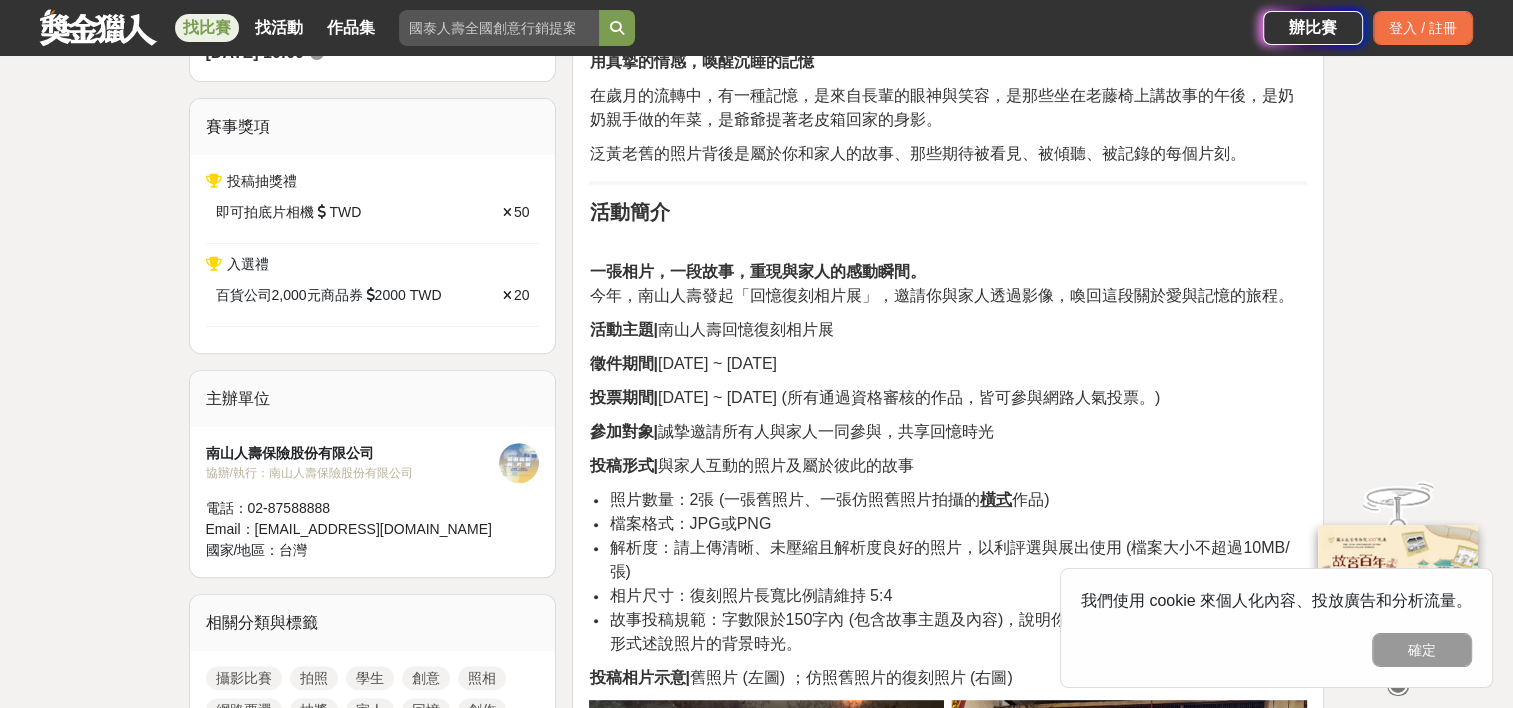 click on "即可拍底片相機 TWD" at bounding box center [325, 212] 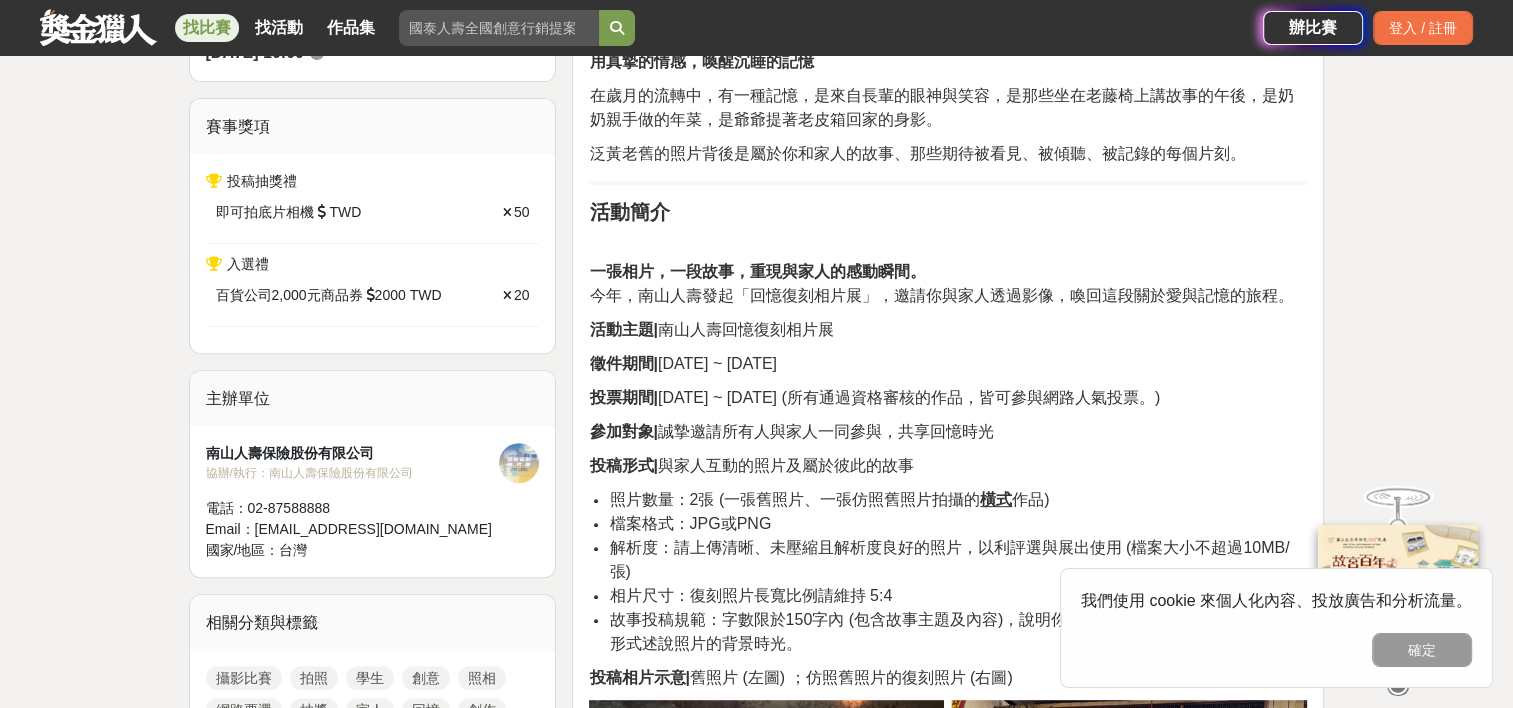 click on "即可拍底片相機" at bounding box center [265, 212] 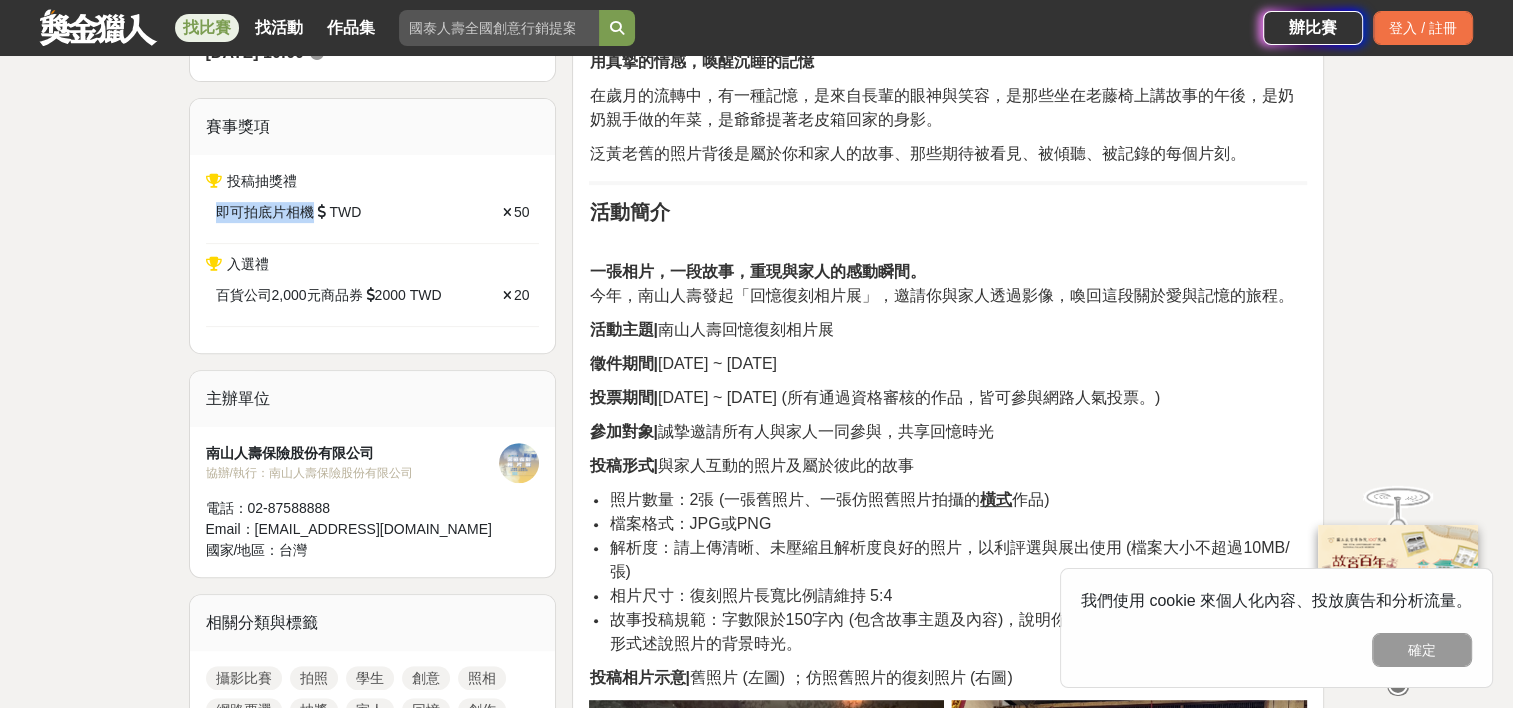 drag, startPoint x: 212, startPoint y: 209, endPoint x: 320, endPoint y: 217, distance: 108.29589 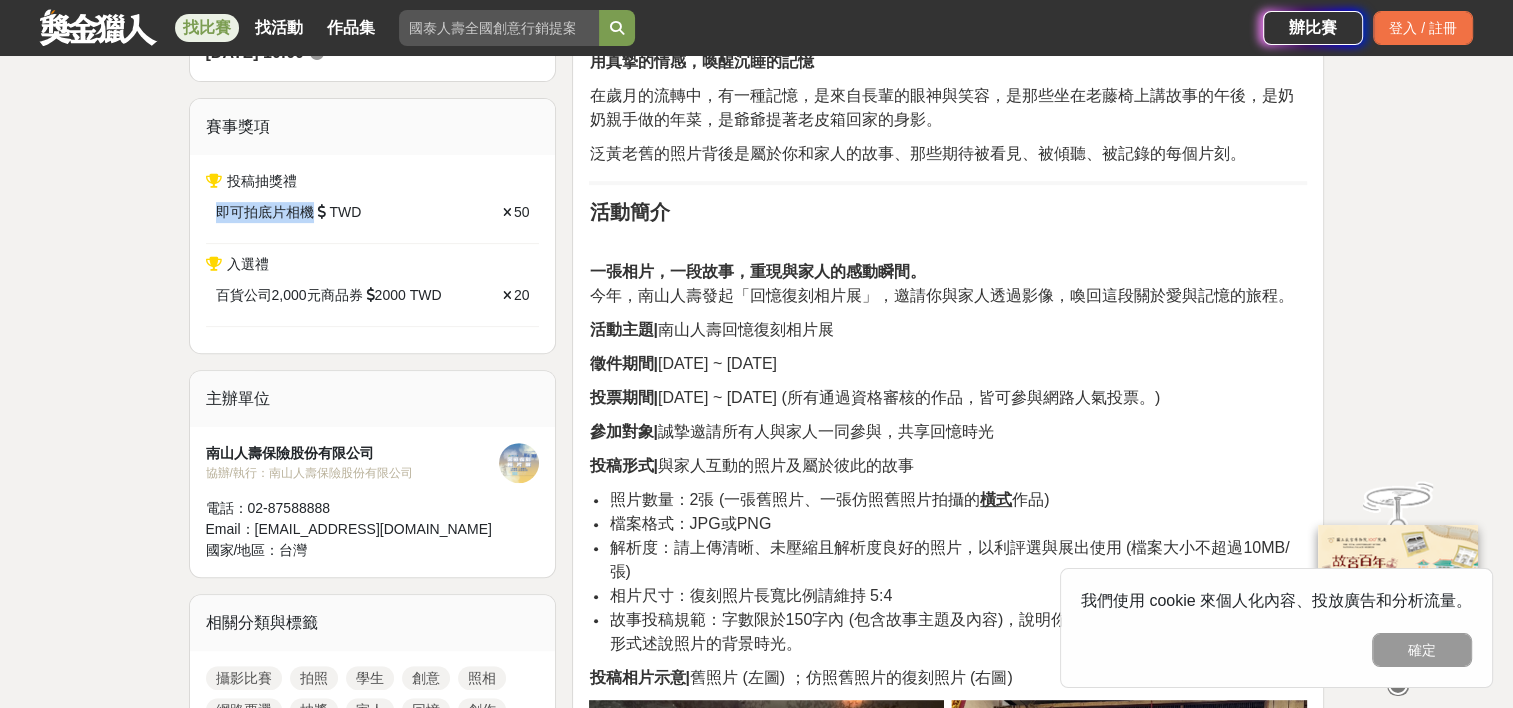 click on "即可拍底片相機 TWD 50" at bounding box center (373, 212) 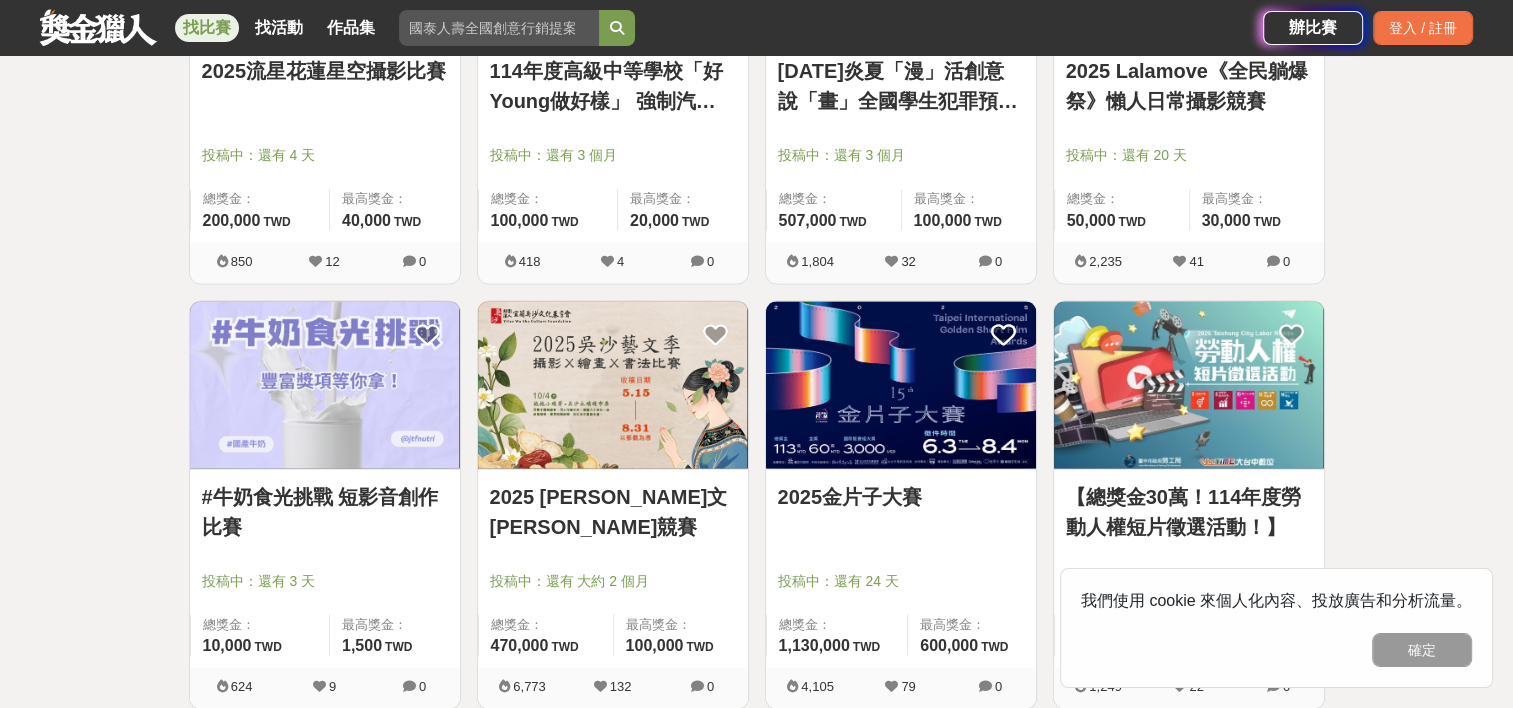 scroll, scrollTop: 3600, scrollLeft: 0, axis: vertical 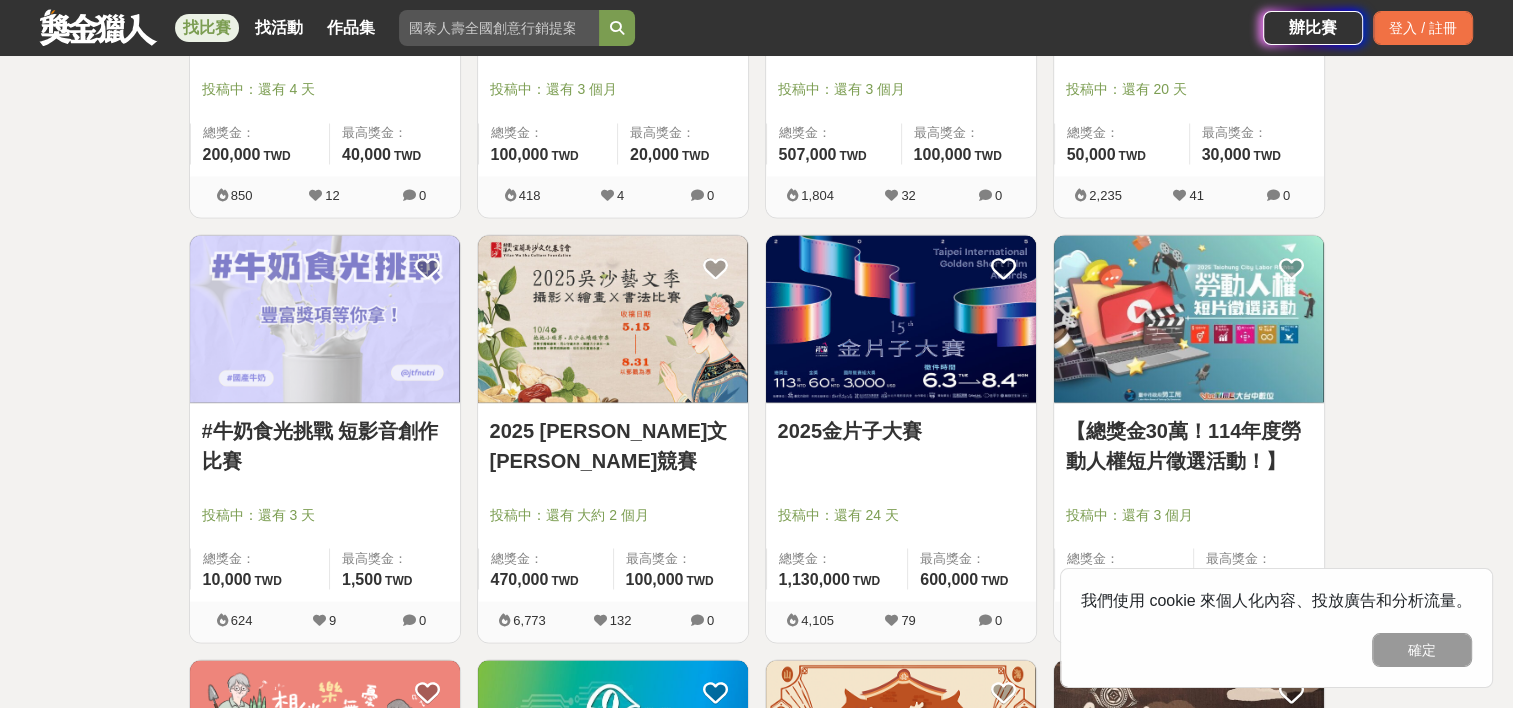 click at bounding box center (901, 318) 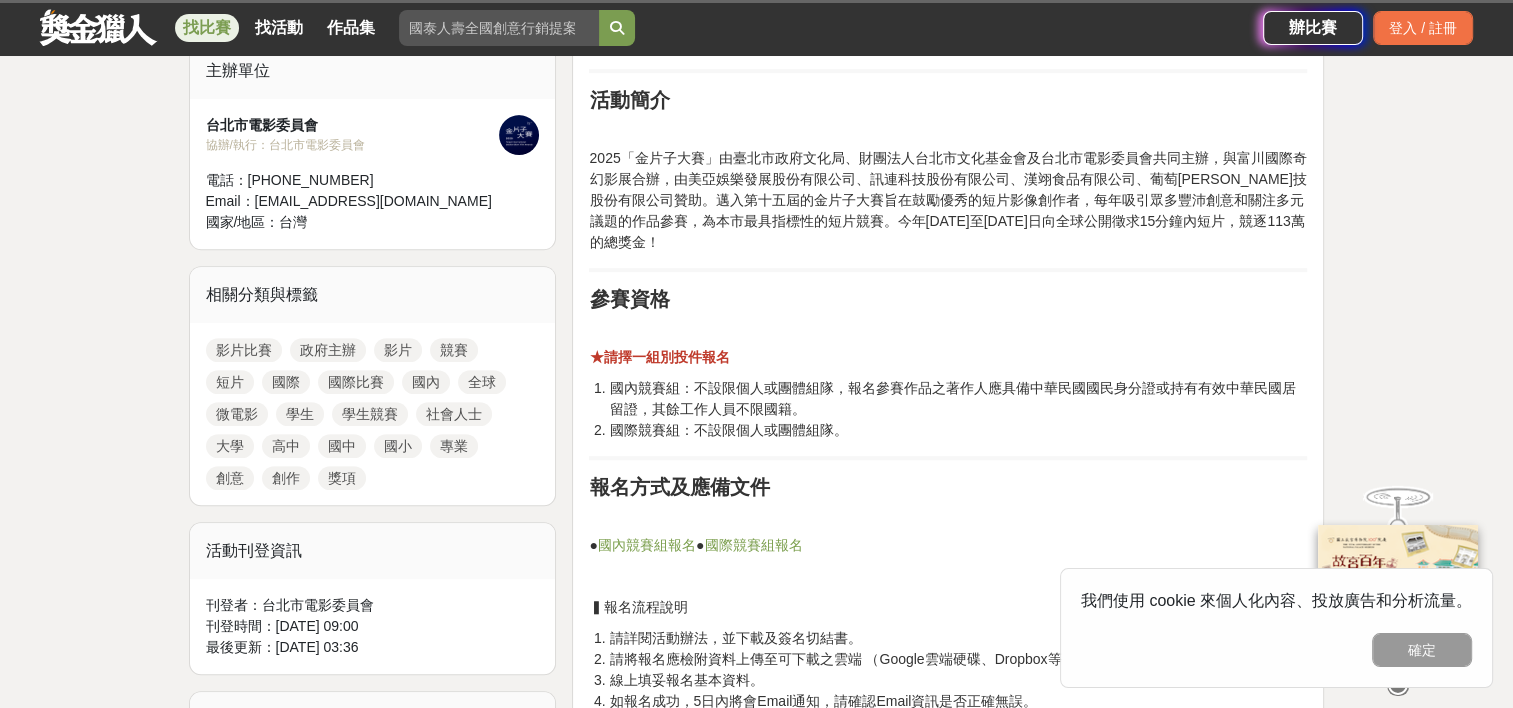 scroll, scrollTop: 1100, scrollLeft: 0, axis: vertical 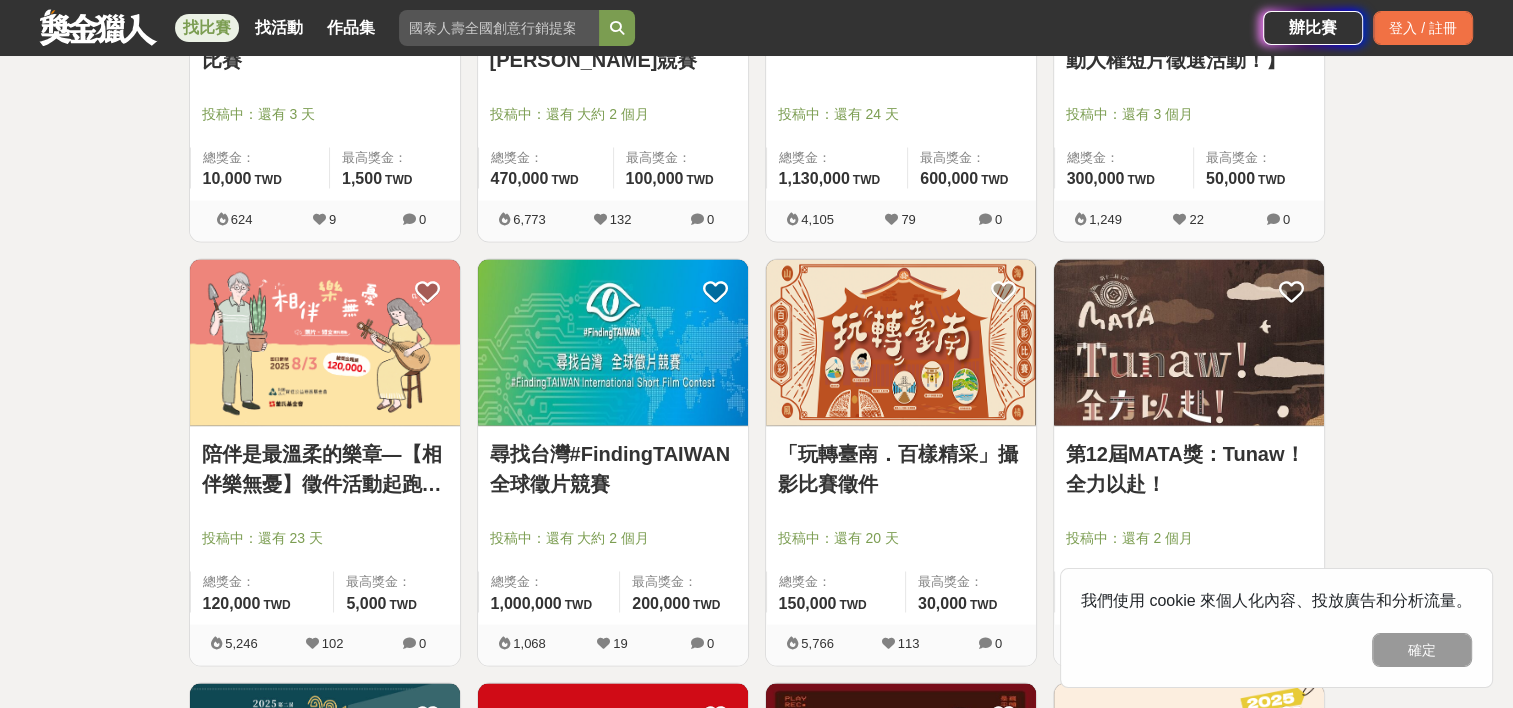 click at bounding box center (901, 343) 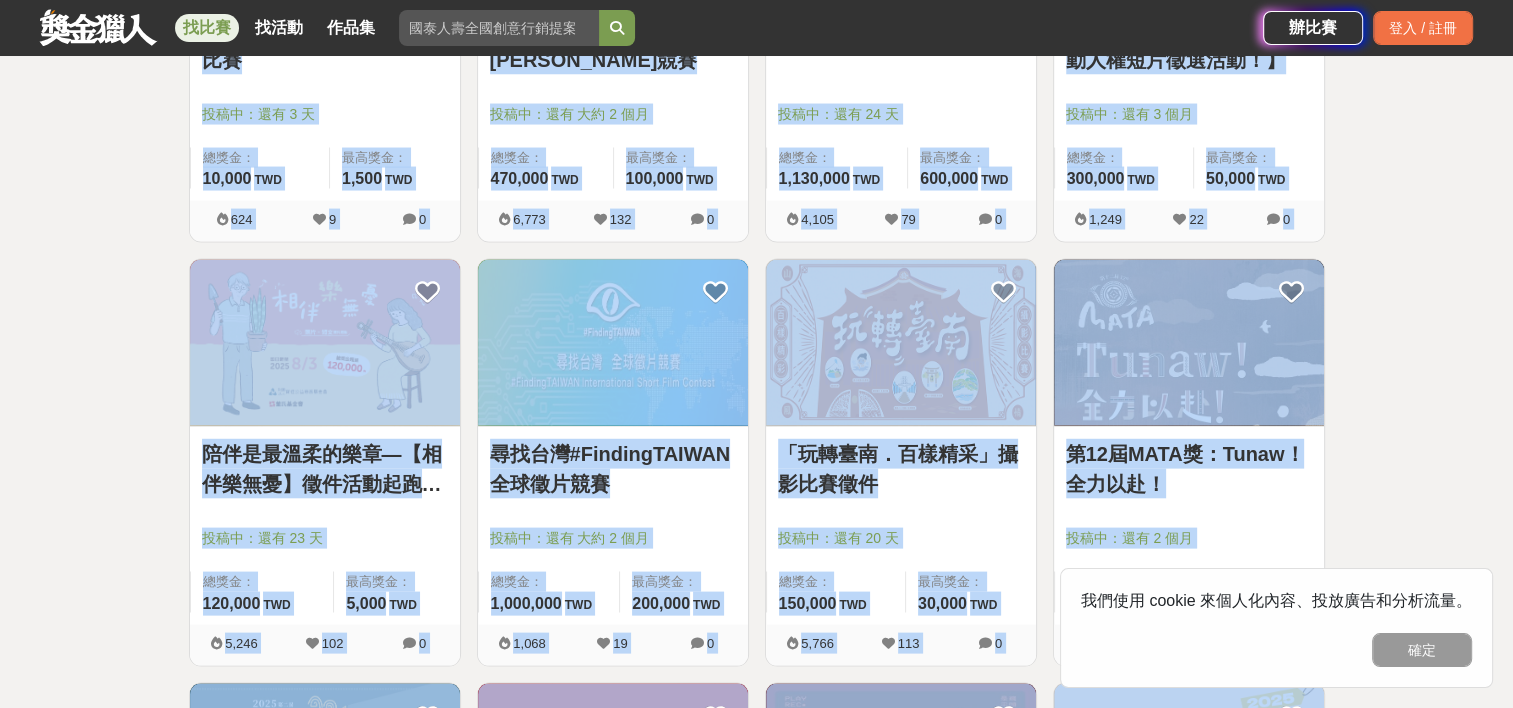 scroll, scrollTop: 0, scrollLeft: 0, axis: both 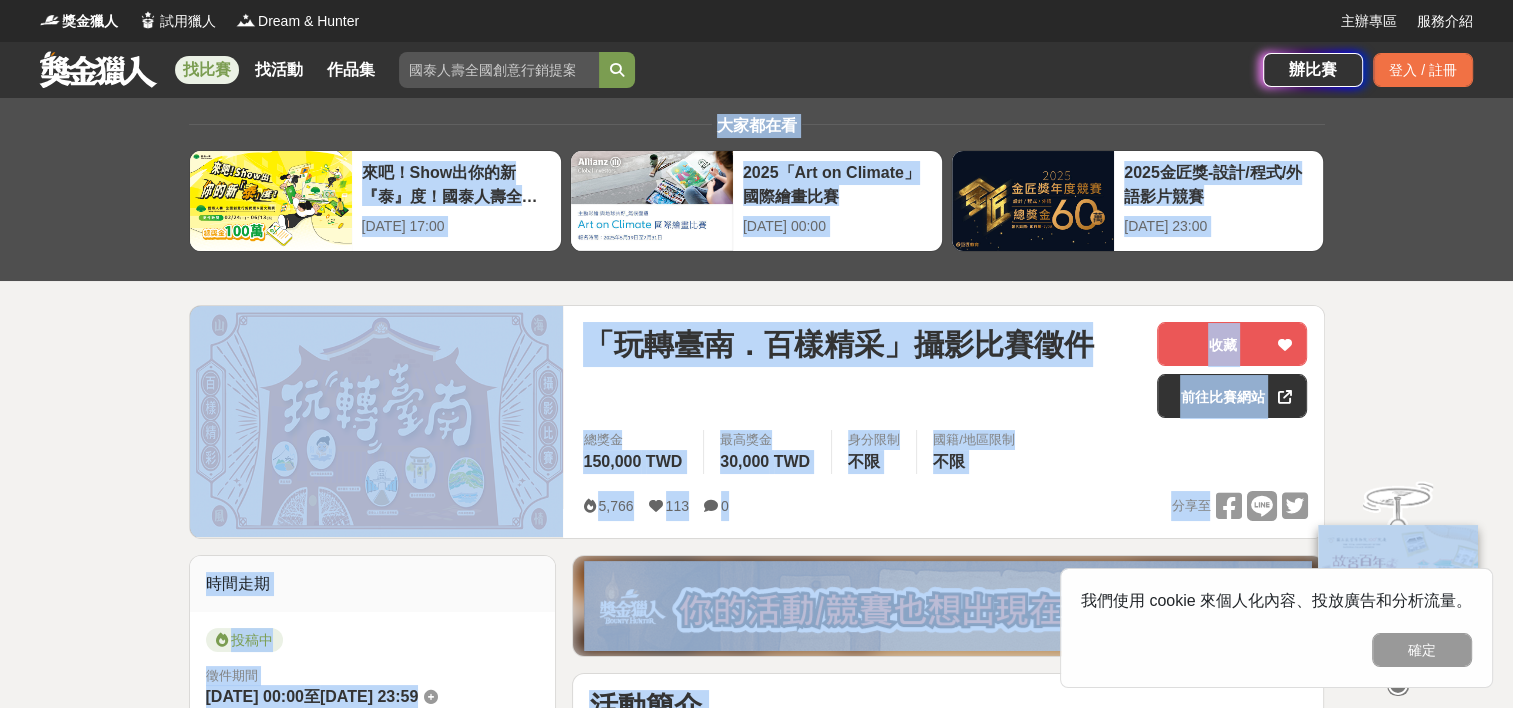 click on "大家都在看 來吧！Show出你的新『泰』度！國泰人壽全國創意行銷提案&圖文競賽 [DATE] 17:00 2025「Art on Climate」國際繪畫比賽 [DATE] 00:00 2025金匠獎-設計/程式/外語影片競賽 [DATE] 23:00 「玩轉臺南．百樣精采」攝影比賽徵件 收藏 前往比賽網站 總獎金 150,000   TWD 最高獎金 30,000   TWD 身分限制 不限 國籍/地區限制 不限 5,766 113 0 分享至 收藏 前往比賽網站 時間走期 投稿中 徵件期間 [DATE] 00:00  至  [DATE] 23:59 主辦單位 臺南市政府觀光旅遊局 協辦/執行： [GEOGRAPHIC_DATA]當代攝影協會、中華南群攝影學會、臺南攝影學會 電話： [PHONE_NUMBER] 國家/地區： 台灣 相關分類與標籤 攝影比賽 攝影 競賽 國內 創意 創作 拍攝 青年 活動刊登資訊 刊登者： 廣場精靈[PERSON_NAME] 刊登時間： [DATE] 23:55 最後更新： [DATE] 03:37 收藏者 看更多 S 丁 E N 絕 許 丁 郭 E E 張 0 G [PERSON_NAME]" at bounding box center (756, 1899) 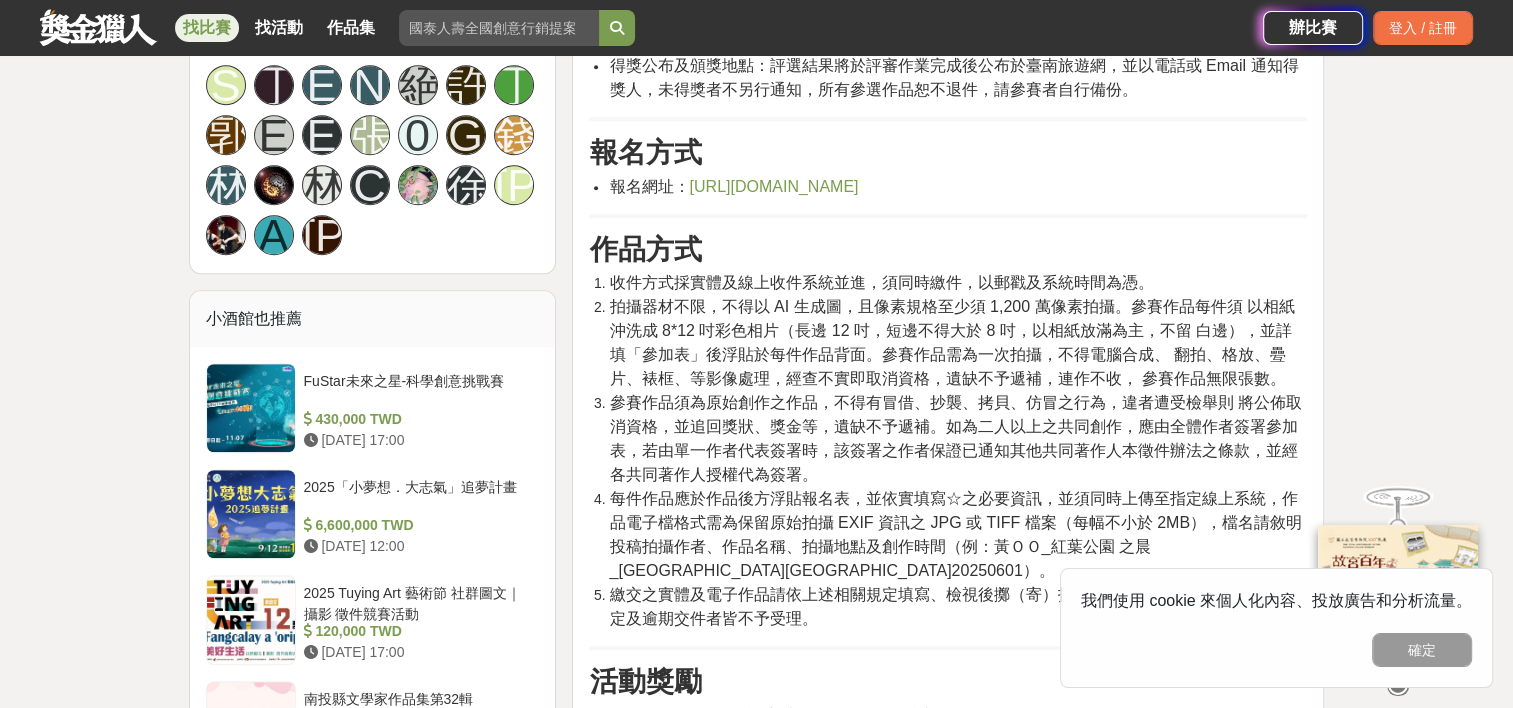 scroll, scrollTop: 1800, scrollLeft: 0, axis: vertical 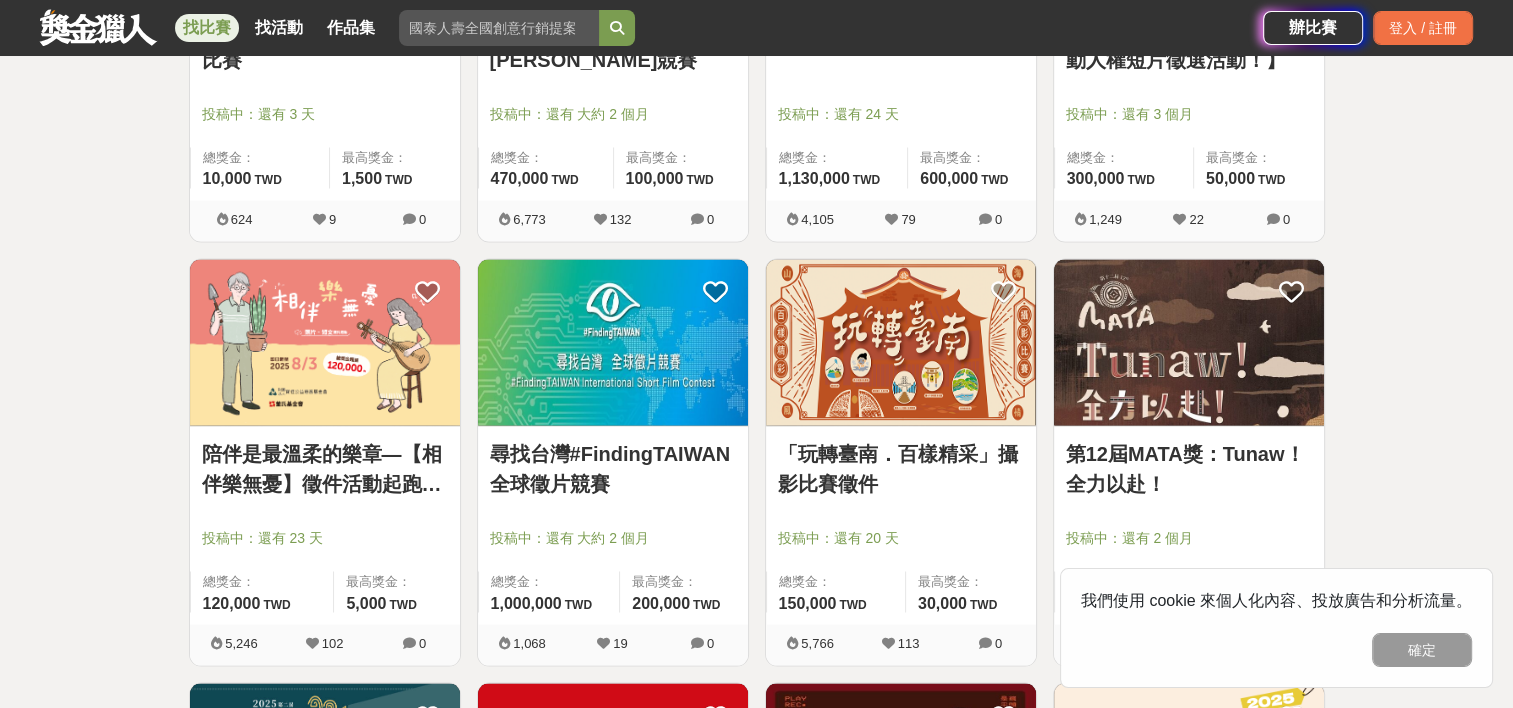 click at bounding box center [613, 343] 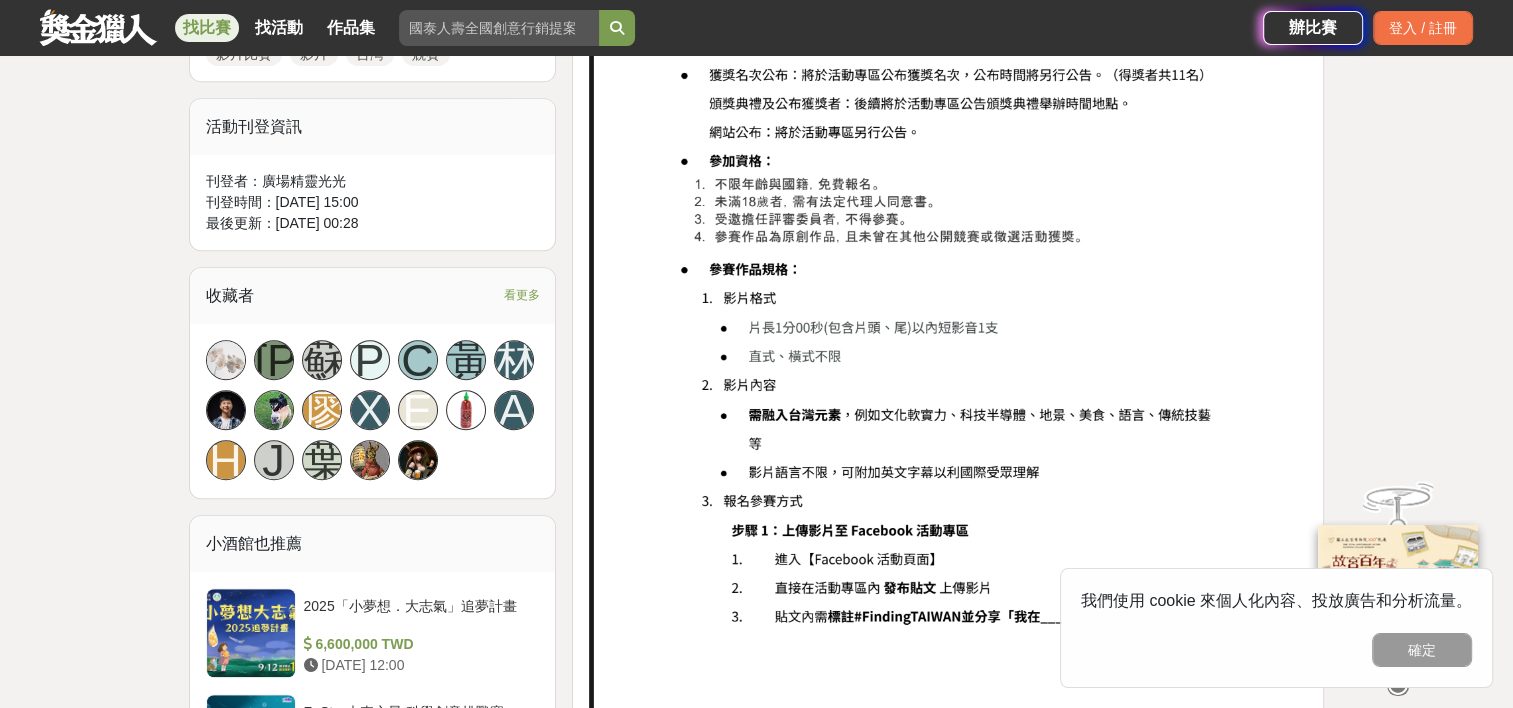 scroll, scrollTop: 1000, scrollLeft: 0, axis: vertical 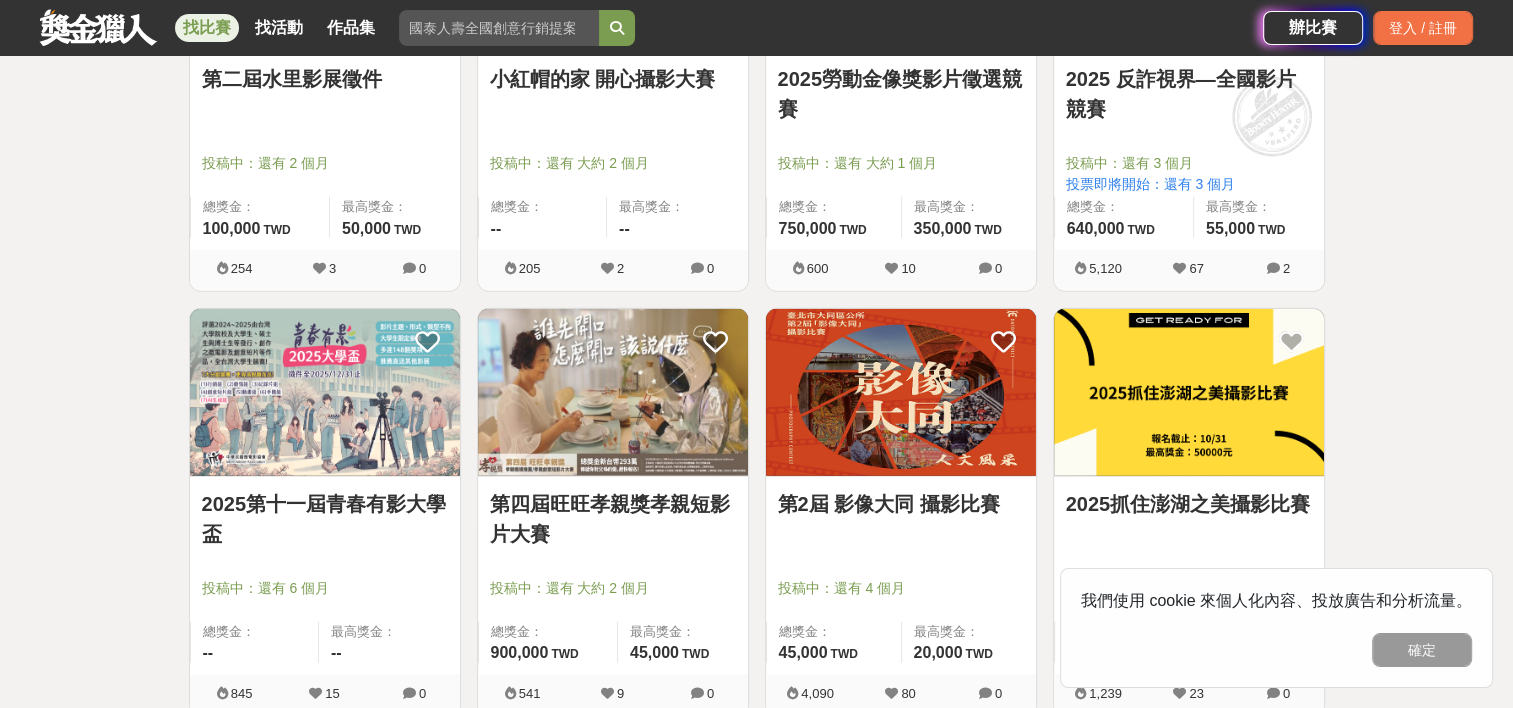 click at bounding box center [901, 392] 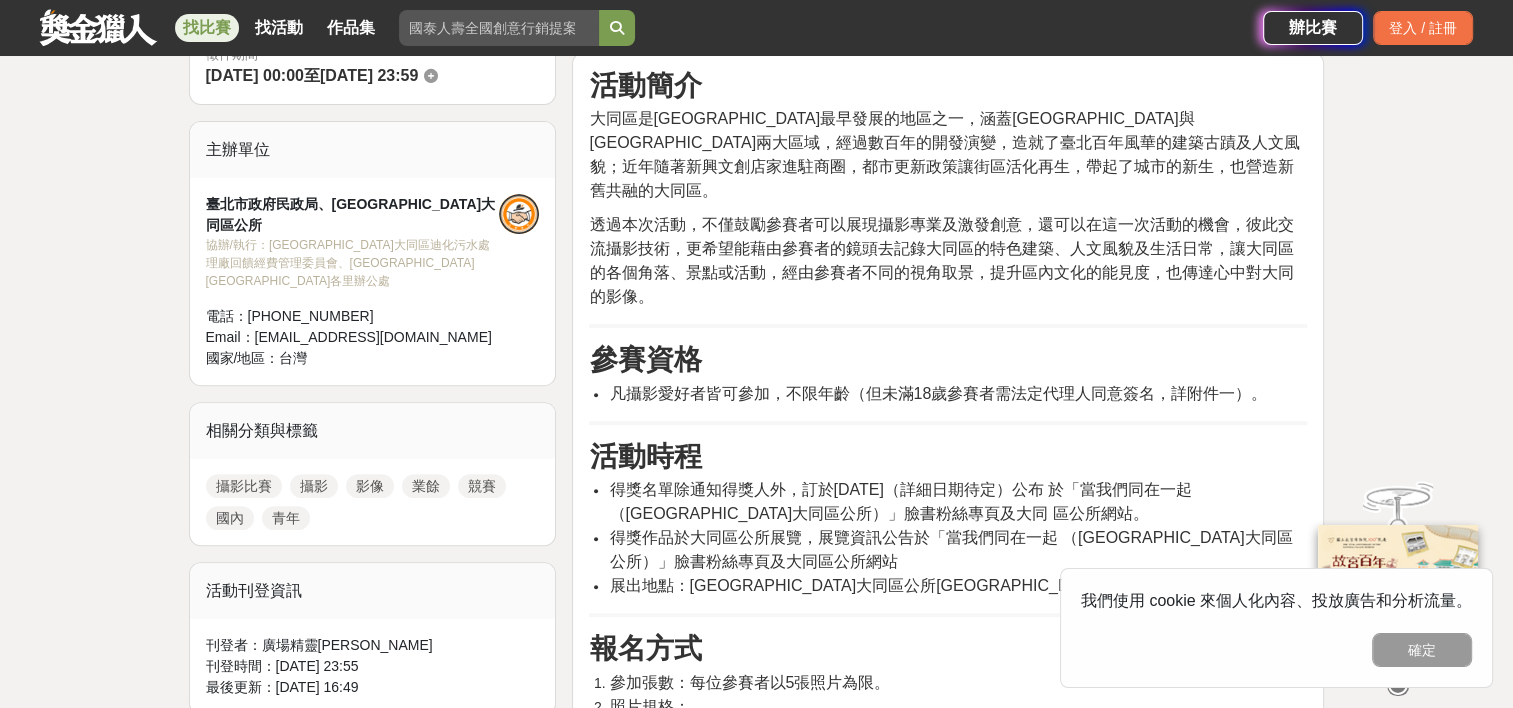 scroll, scrollTop: 700, scrollLeft: 0, axis: vertical 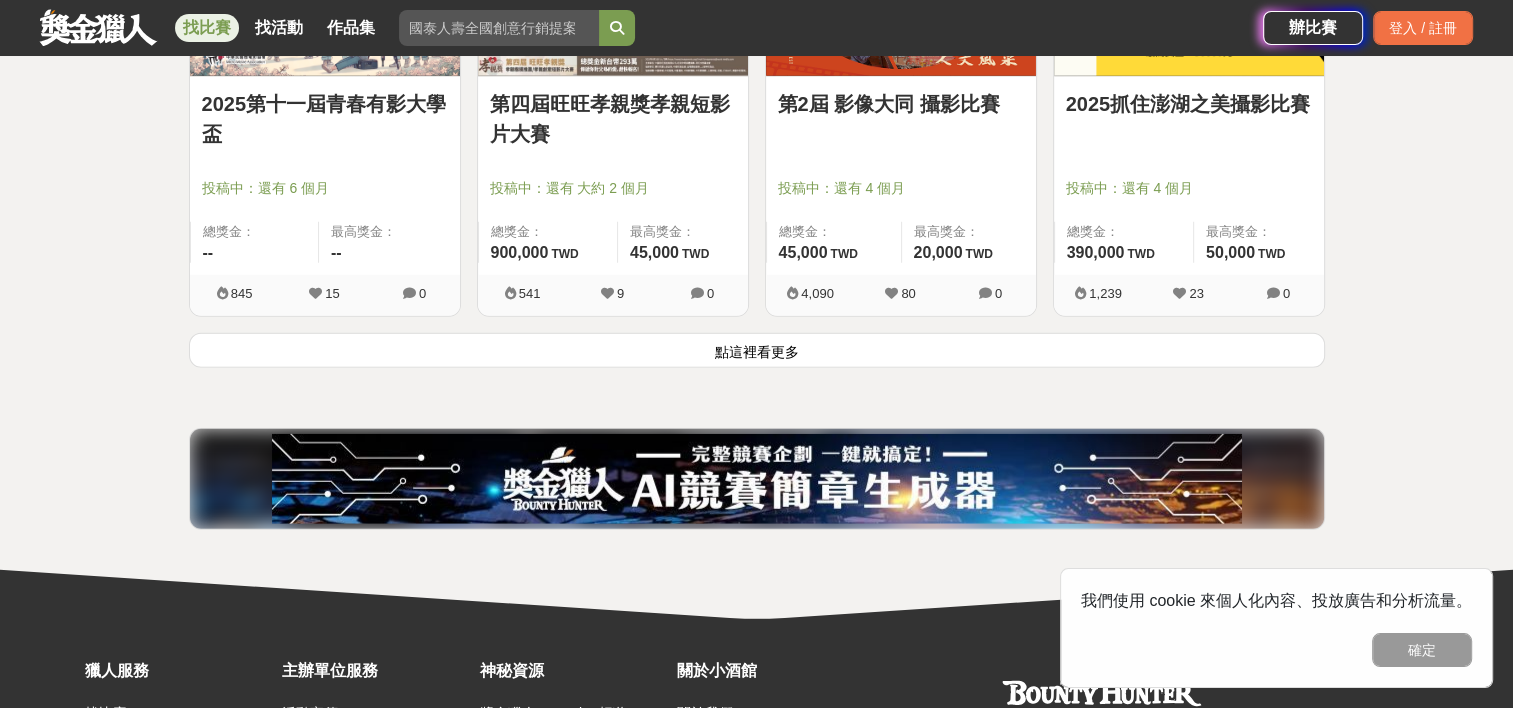 click on "點這裡看更多" at bounding box center (757, 350) 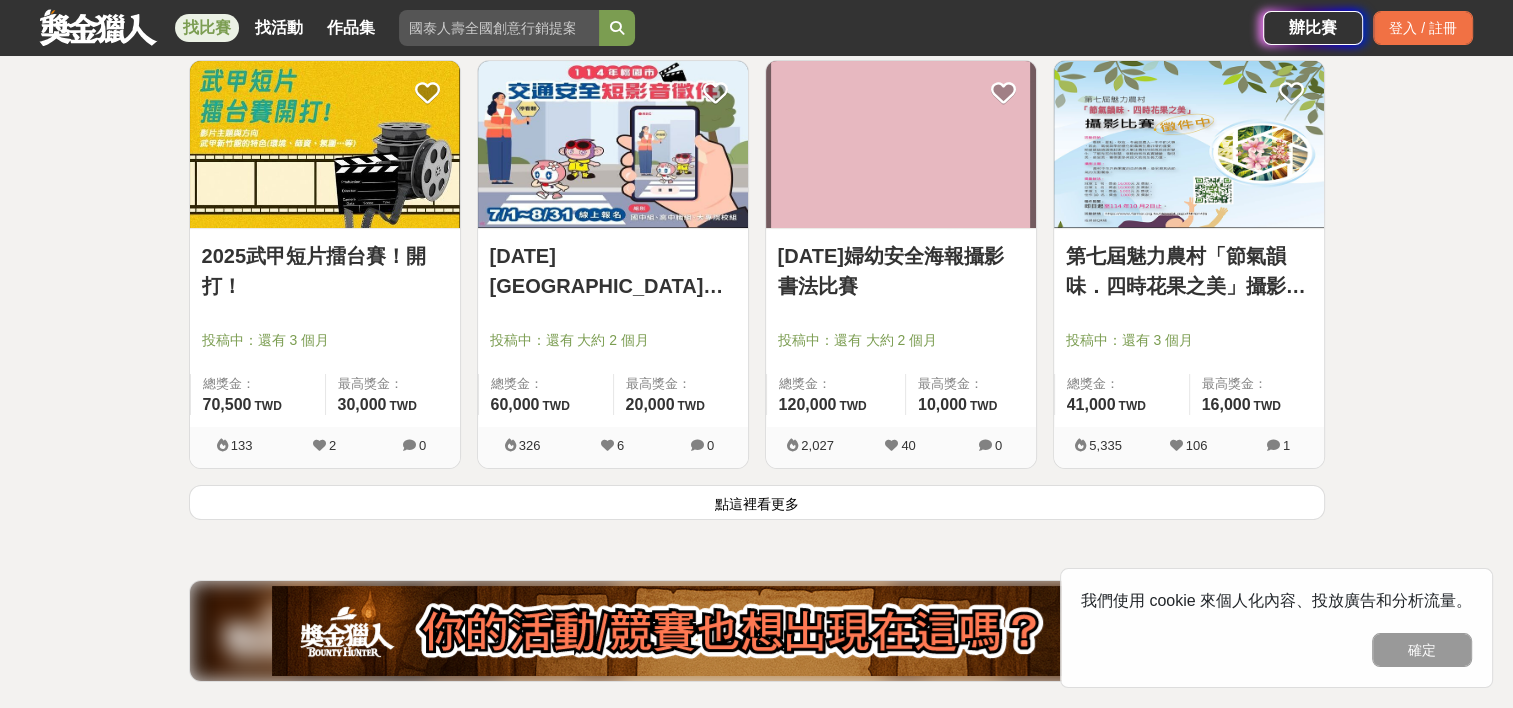 scroll, scrollTop: 7600, scrollLeft: 0, axis: vertical 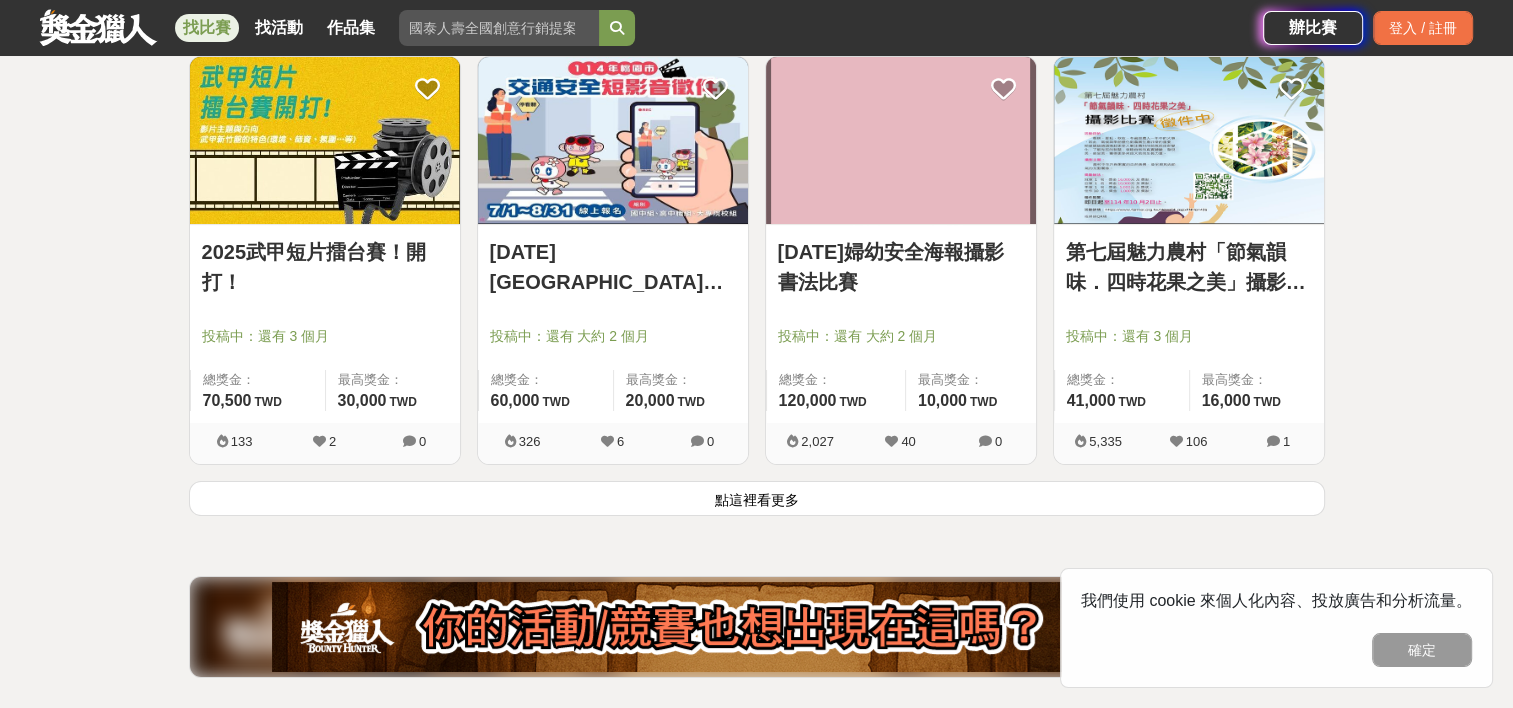 click on "點這裡看更多" at bounding box center [757, 498] 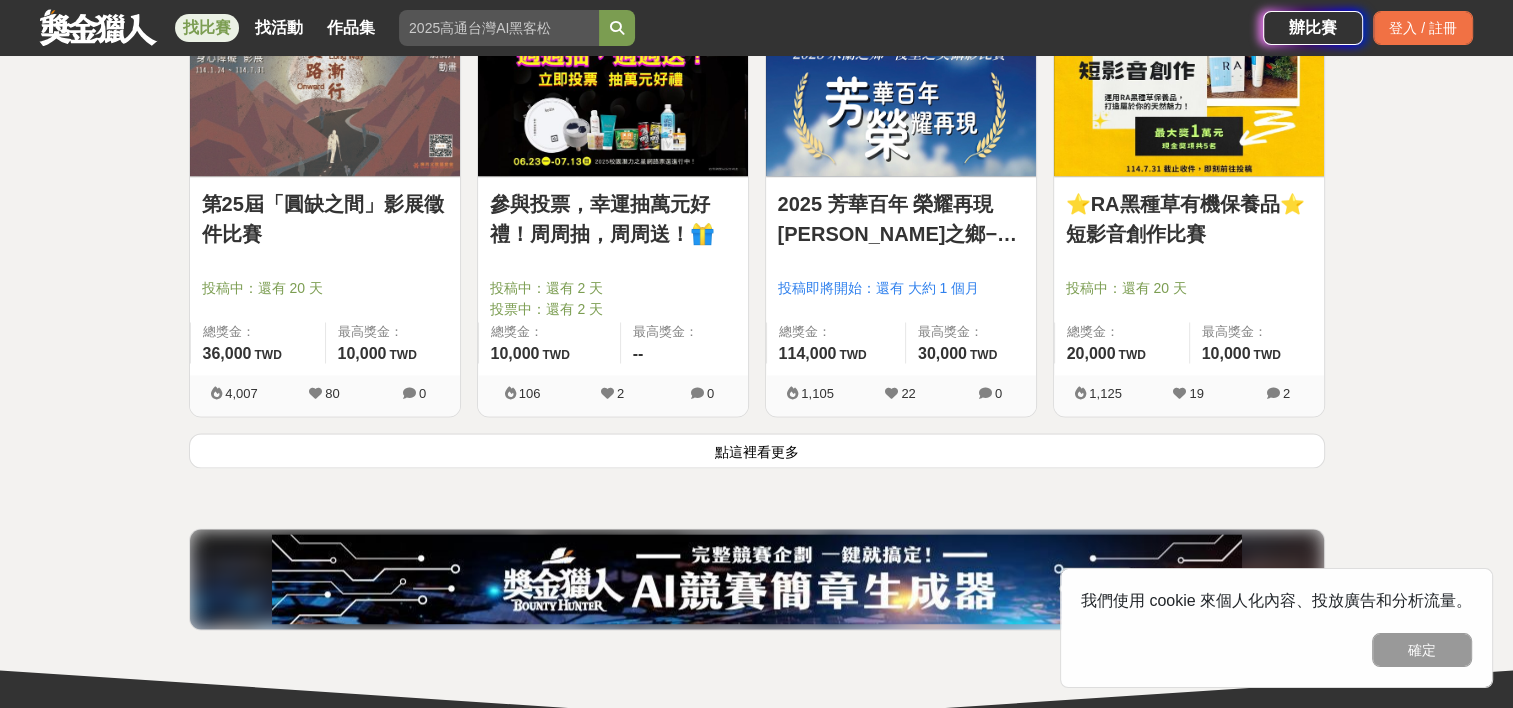 scroll, scrollTop: 10200, scrollLeft: 0, axis: vertical 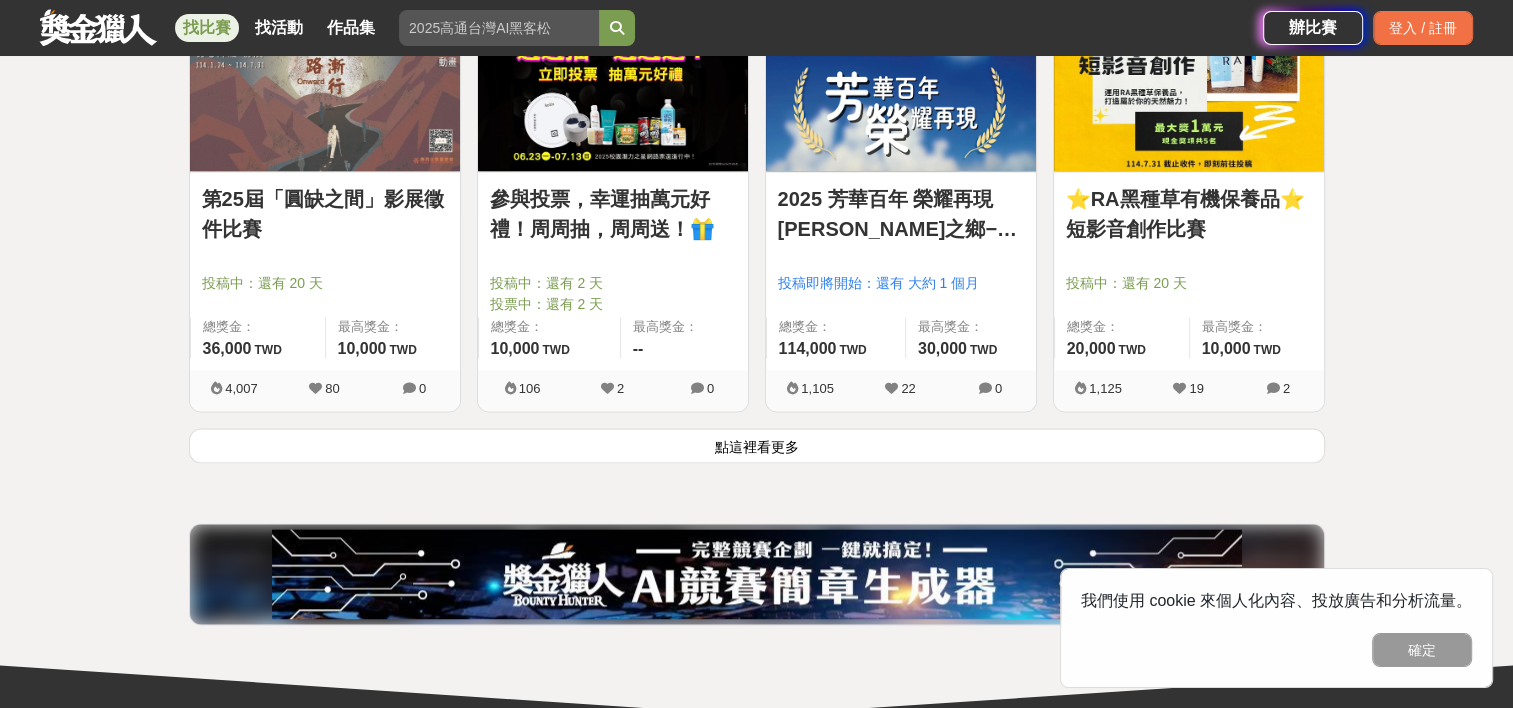 click on "點這裡看更多" at bounding box center (757, 445) 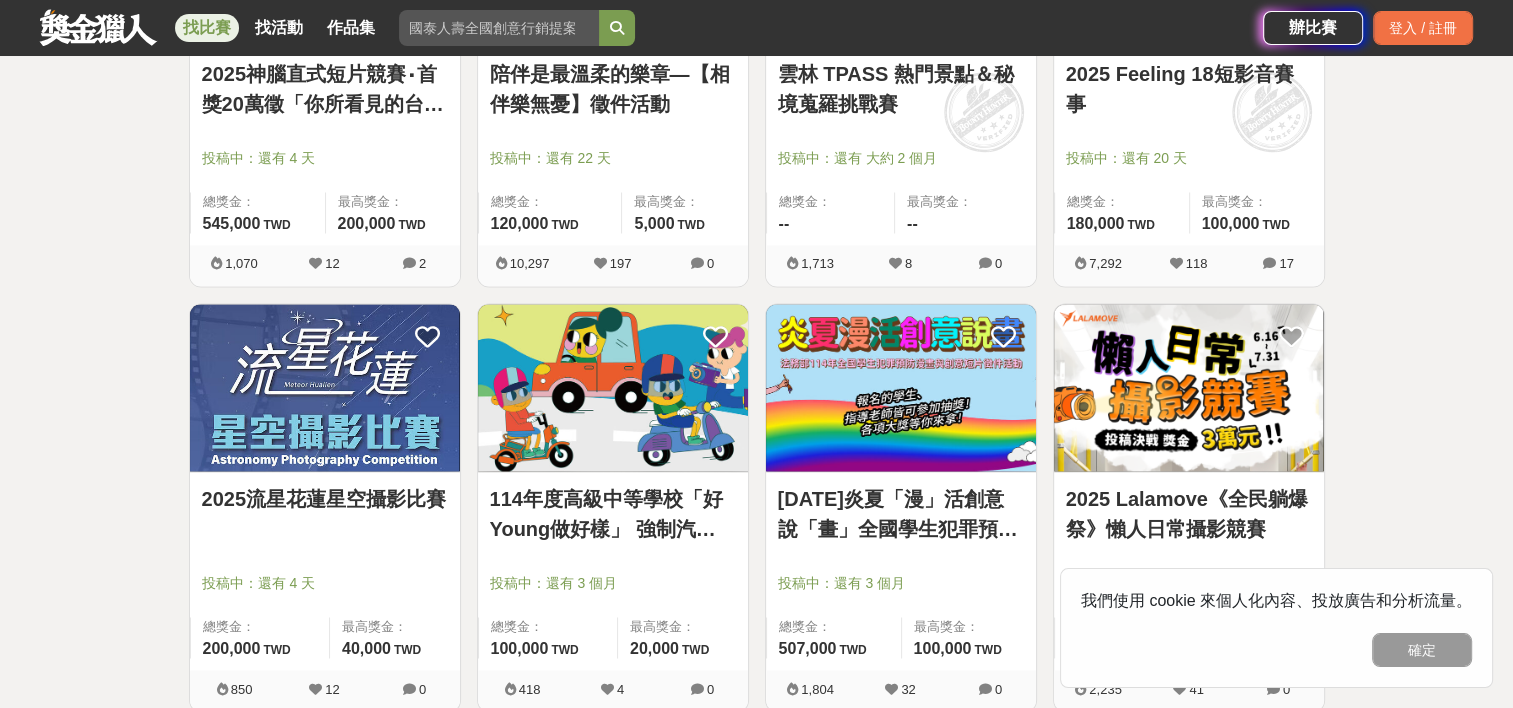 scroll, scrollTop: 3100, scrollLeft: 0, axis: vertical 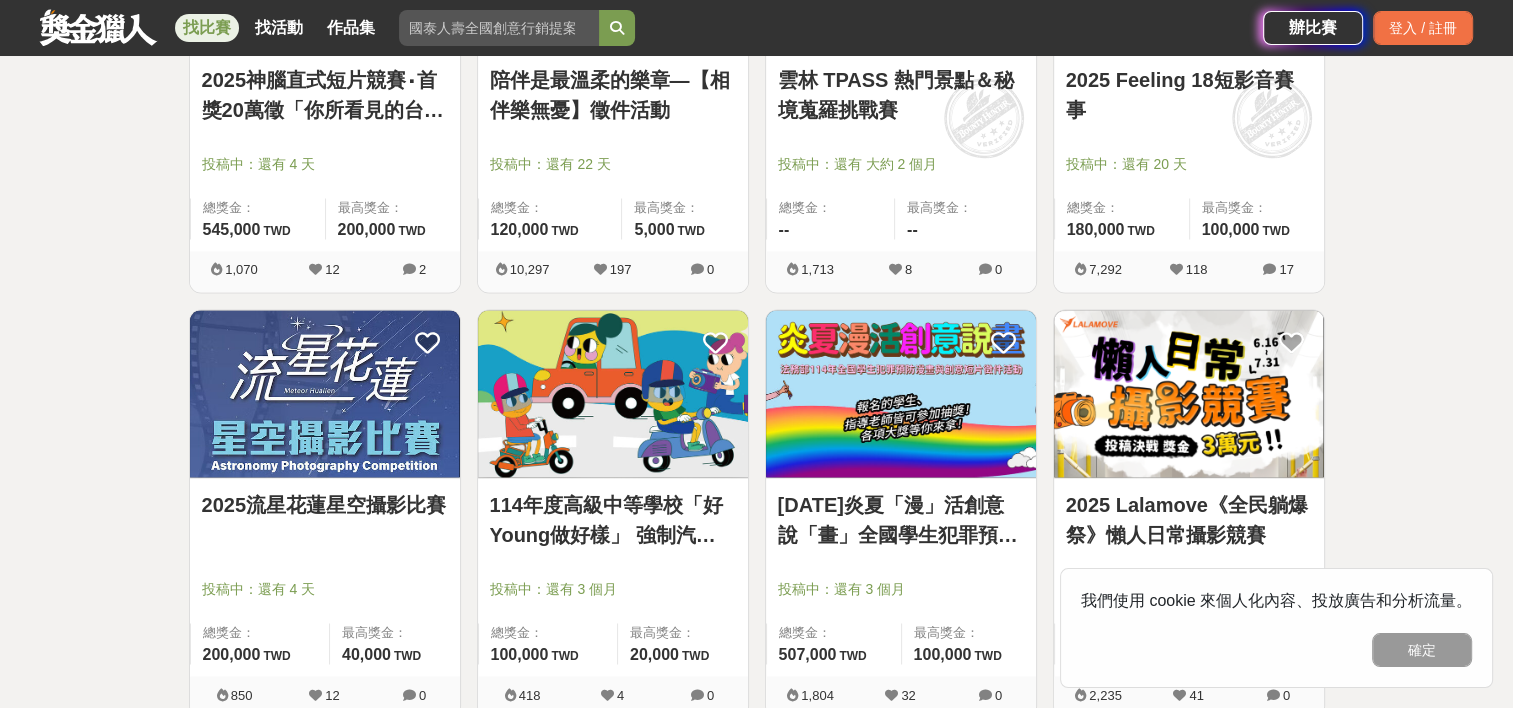 click at bounding box center (1189, 393) 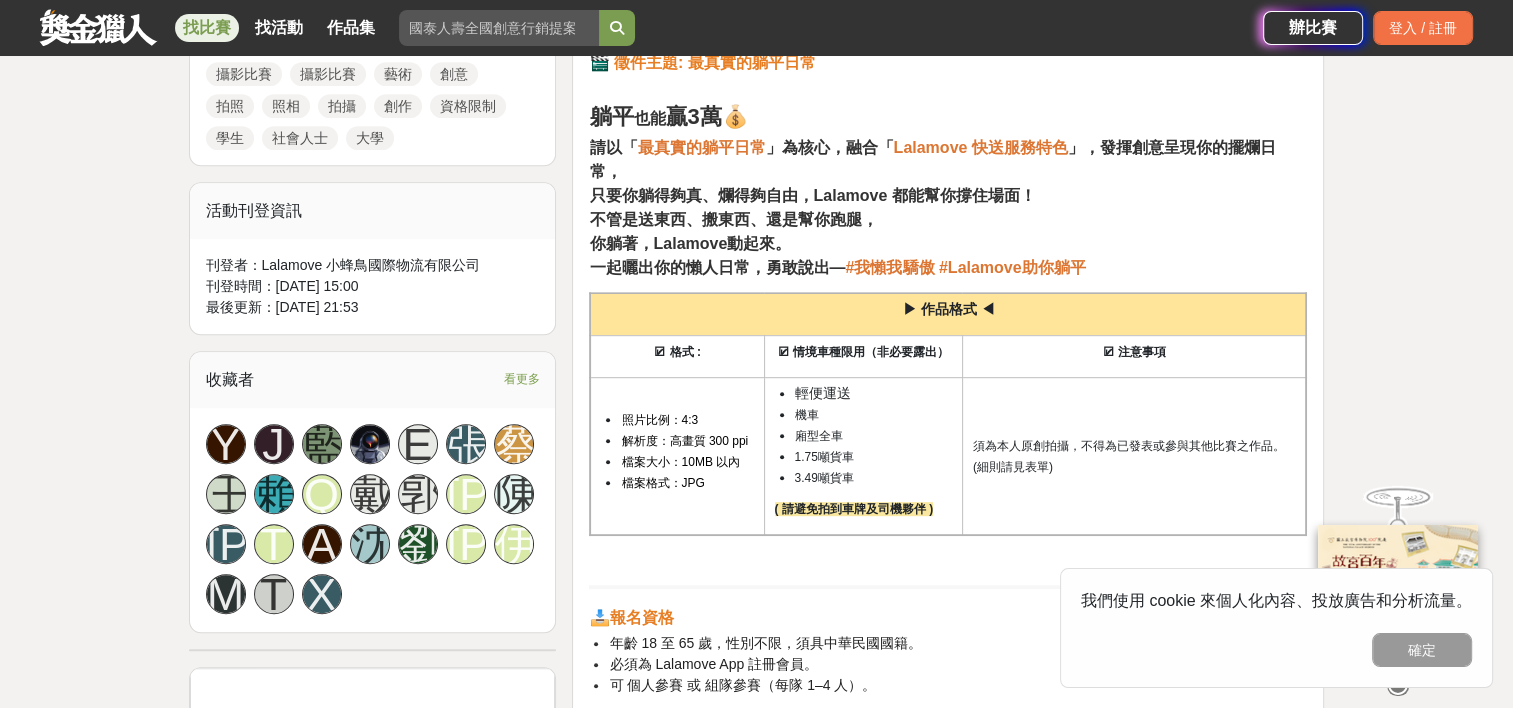 scroll, scrollTop: 1000, scrollLeft: 0, axis: vertical 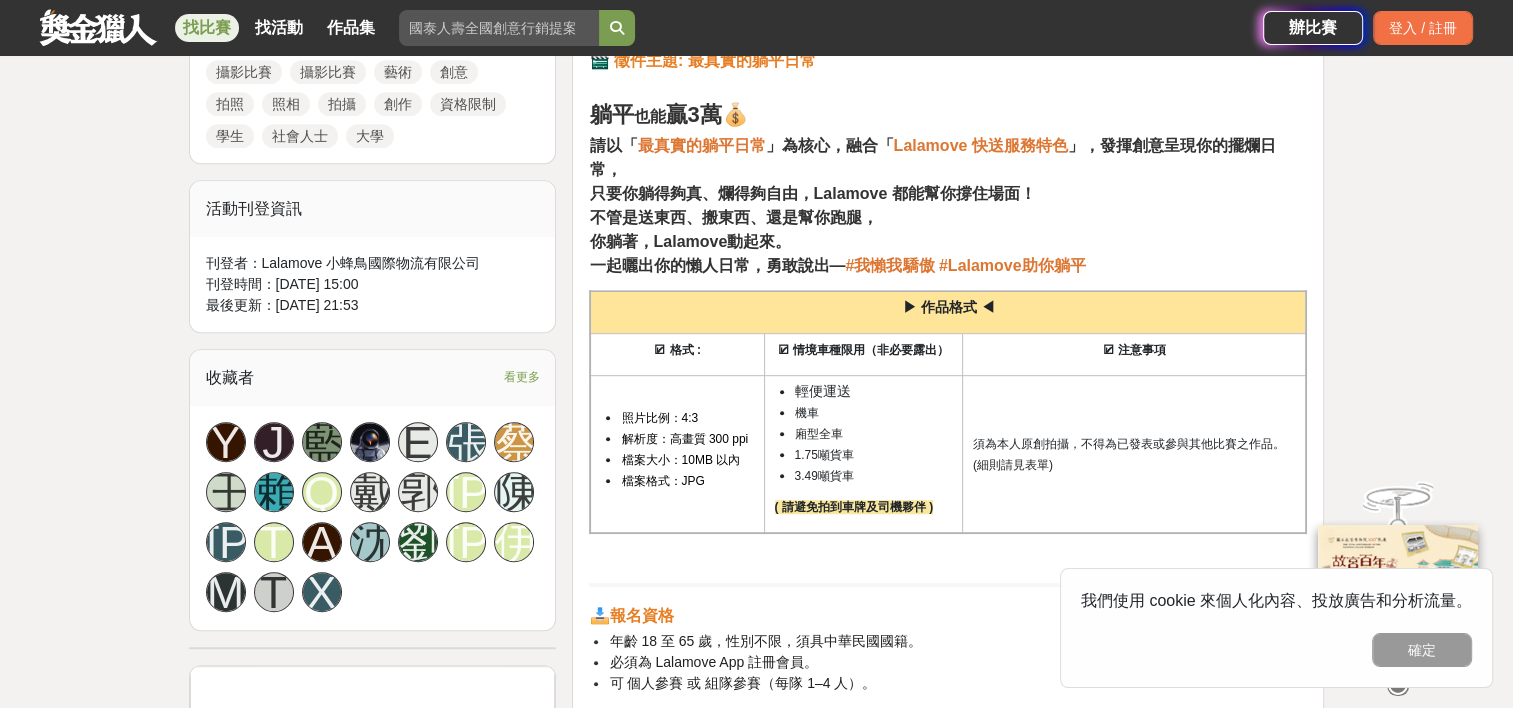 click on "輕便運送" at bounding box center (873, 391) 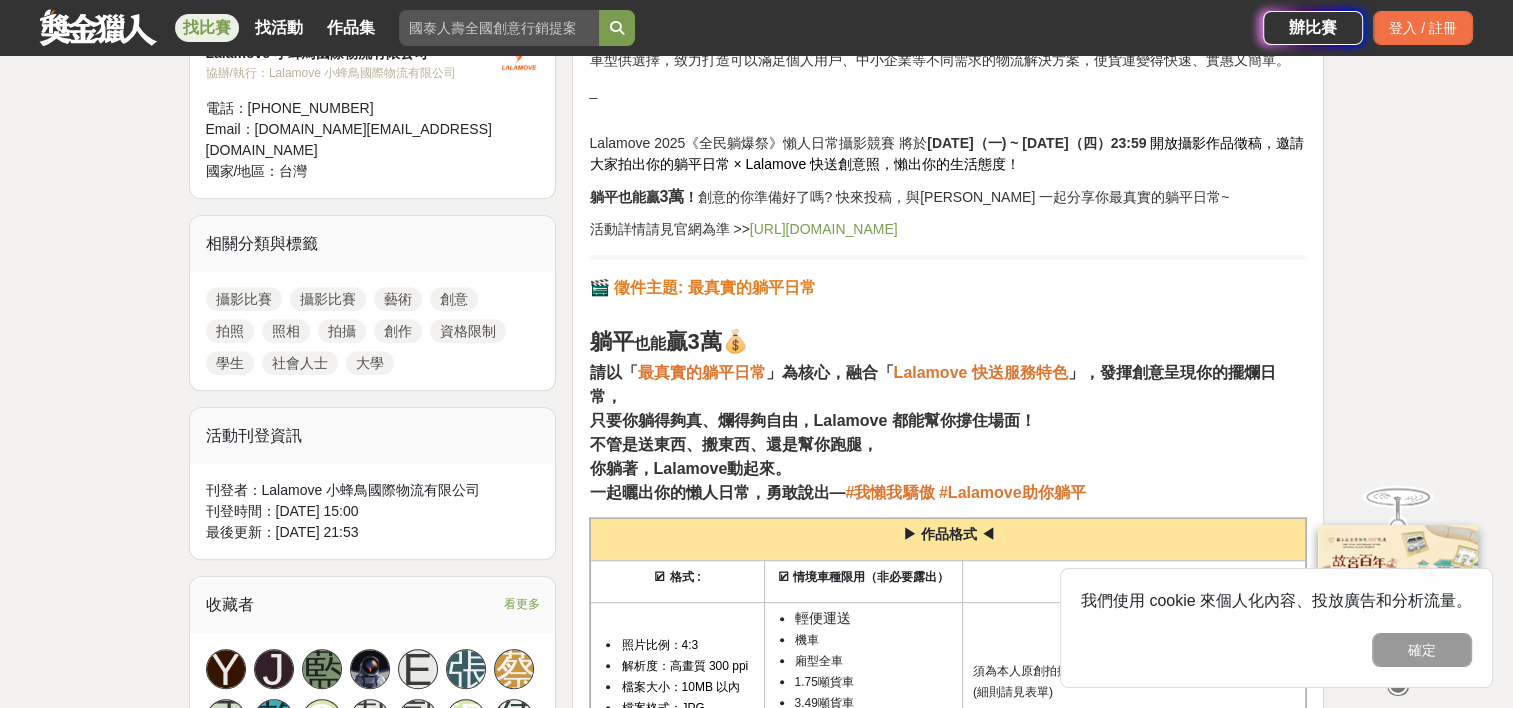 scroll, scrollTop: 800, scrollLeft: 0, axis: vertical 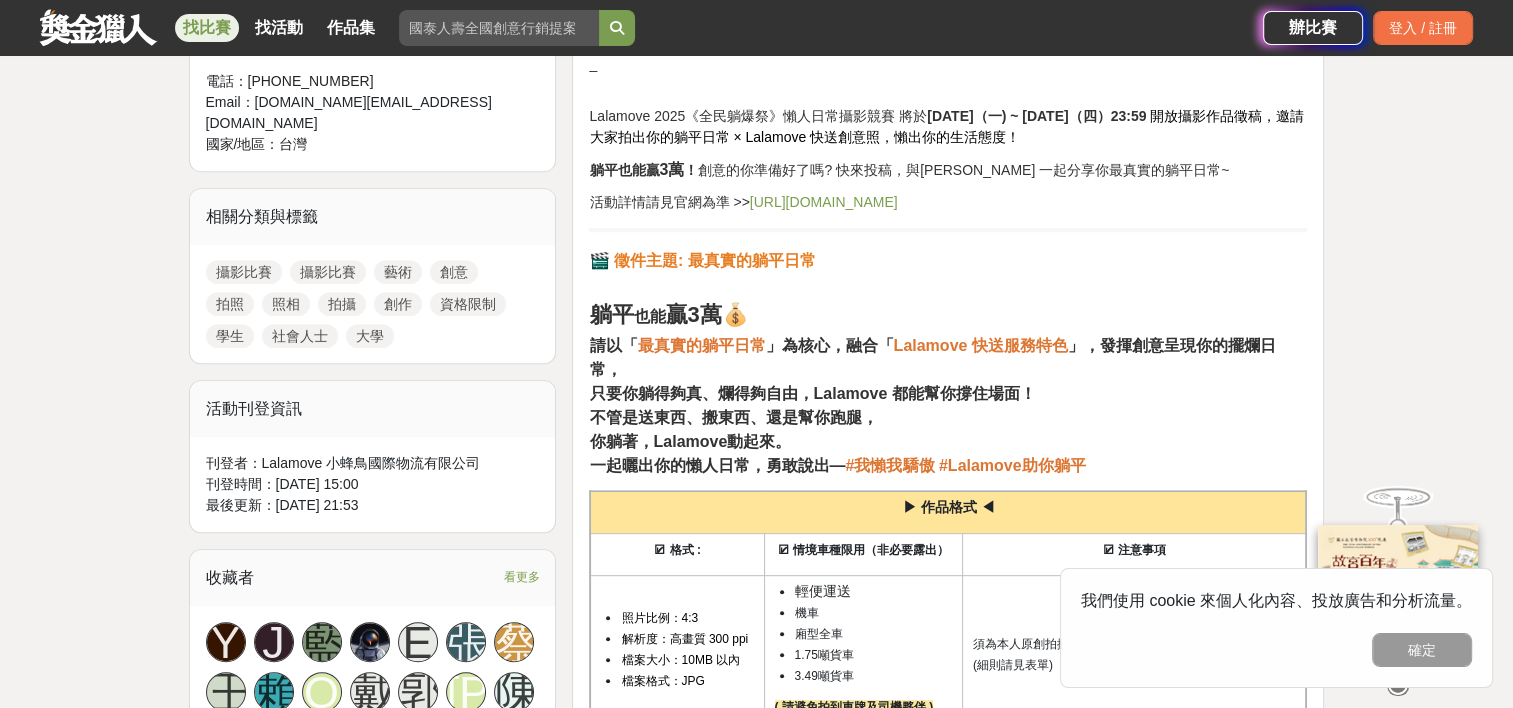 click on "」，發揮創意呈現你的擺爛日常，" at bounding box center [932, 357] 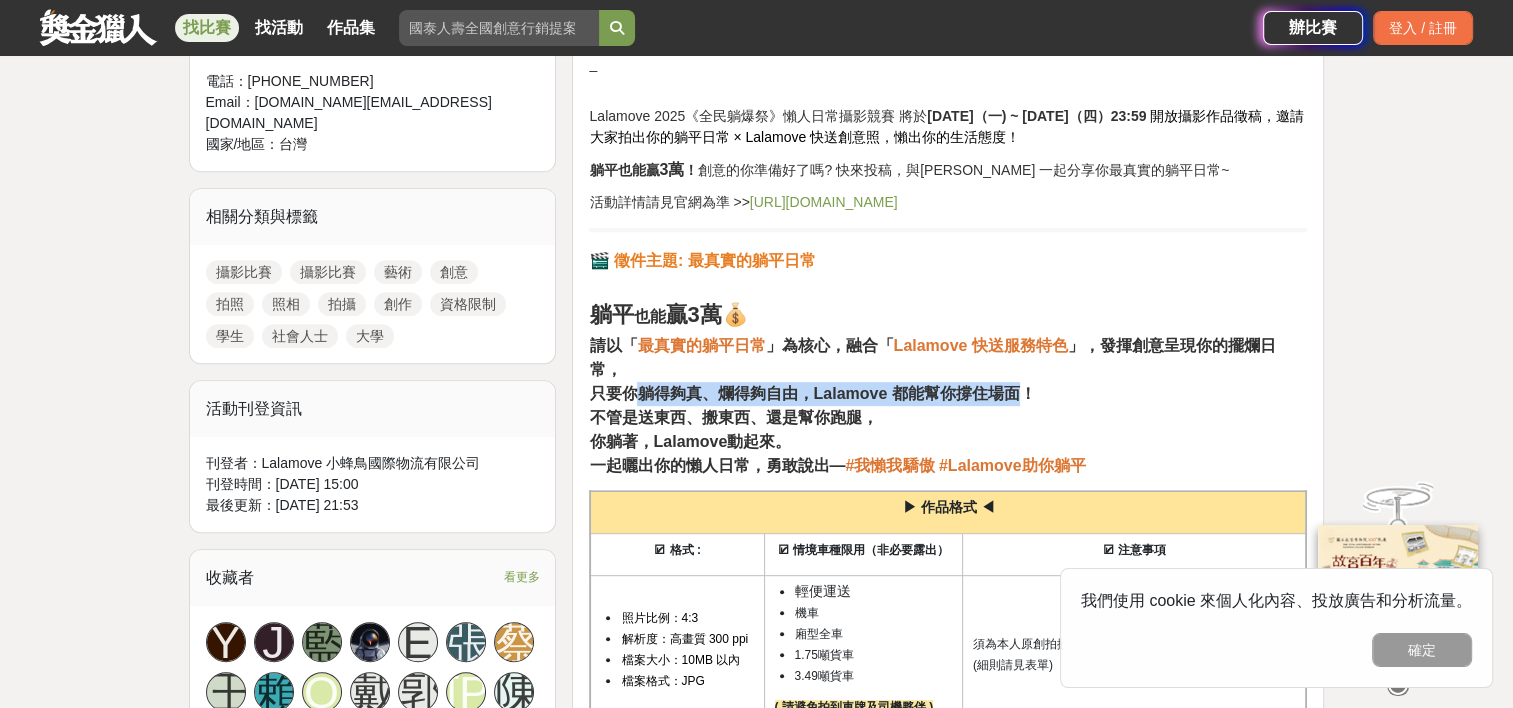 drag, startPoint x: 652, startPoint y: 369, endPoint x: 1003, endPoint y: 372, distance: 351.01282 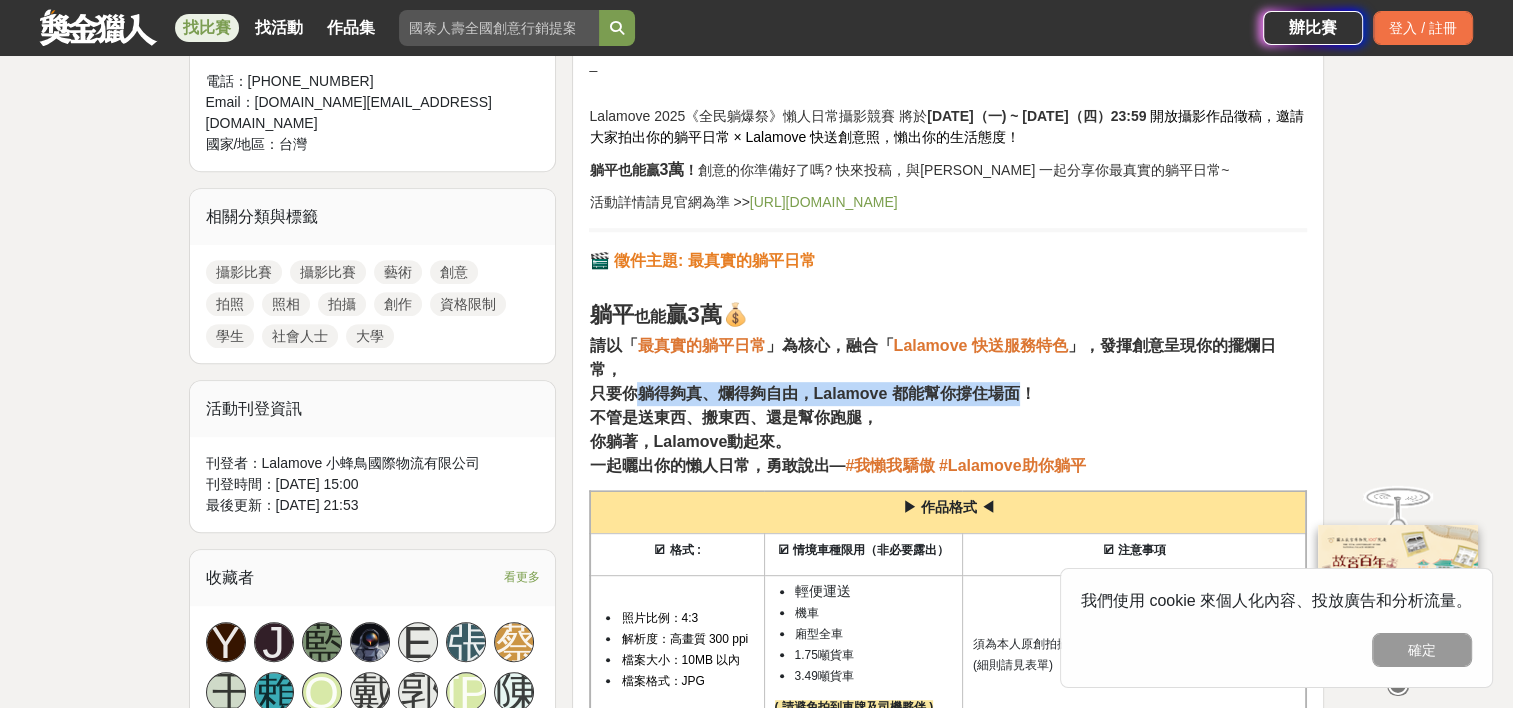 drag, startPoint x: 1003, startPoint y: 372, endPoint x: 828, endPoint y: 398, distance: 176.92088 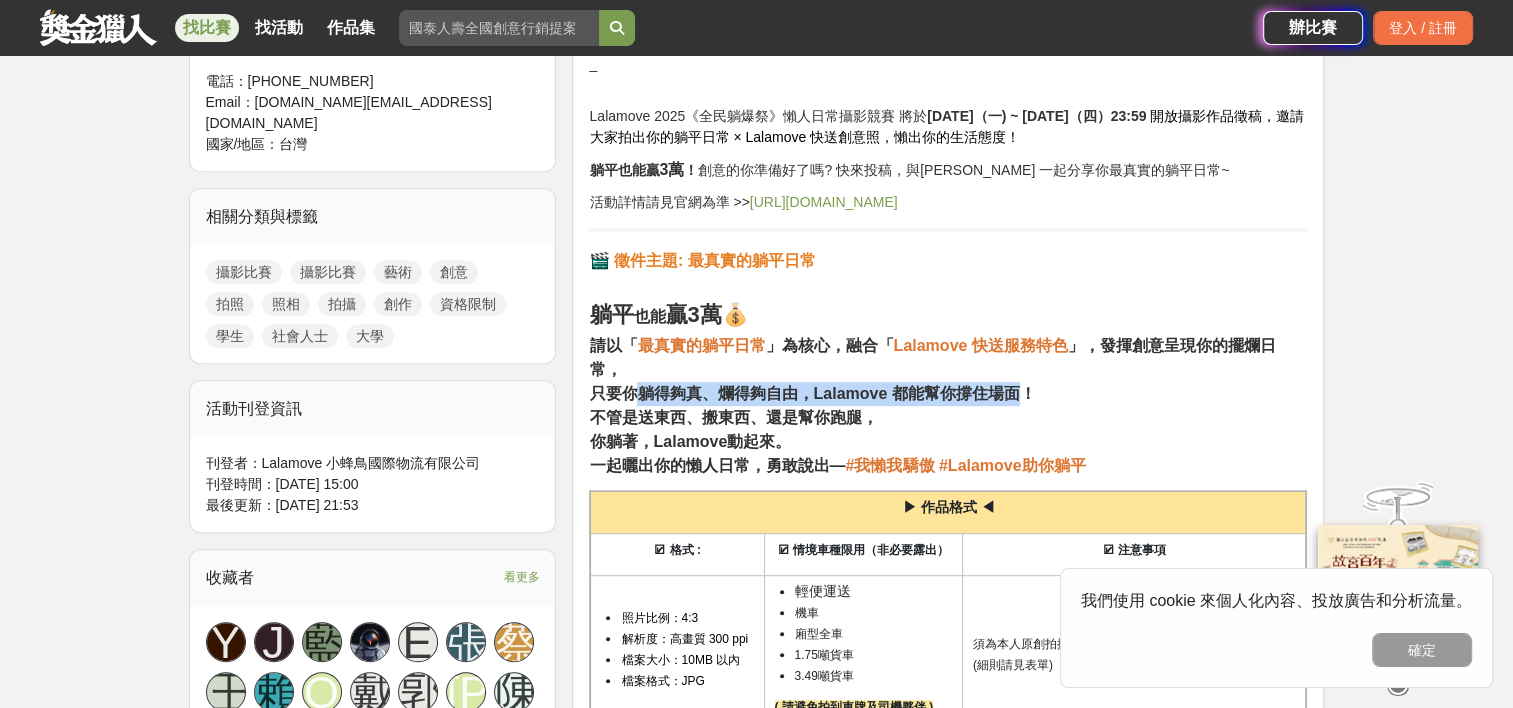 click on "不管是送東西、搬東西、還是幫你跑腿，" at bounding box center (733, 417) 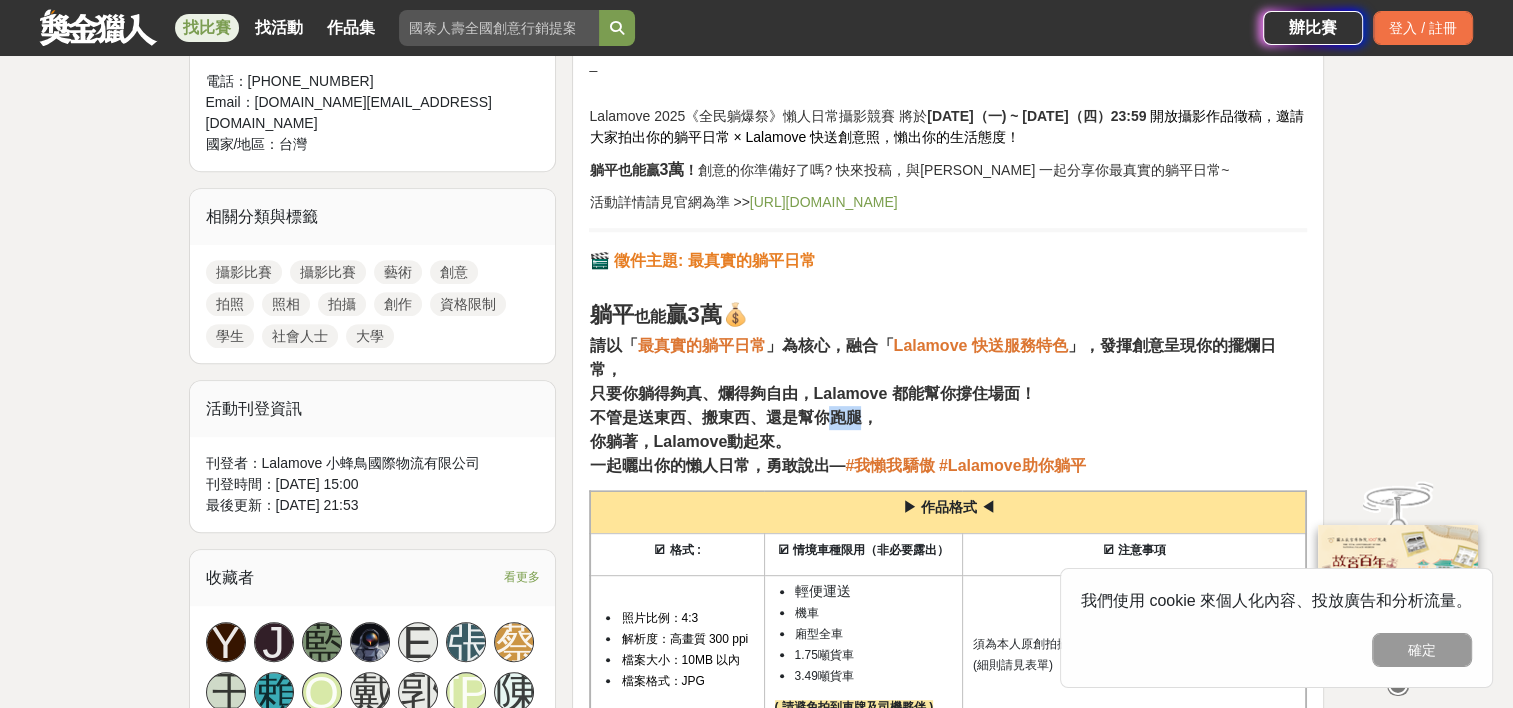 click on "不管是送東西、搬東西、還是幫你跑腿，" at bounding box center (733, 417) 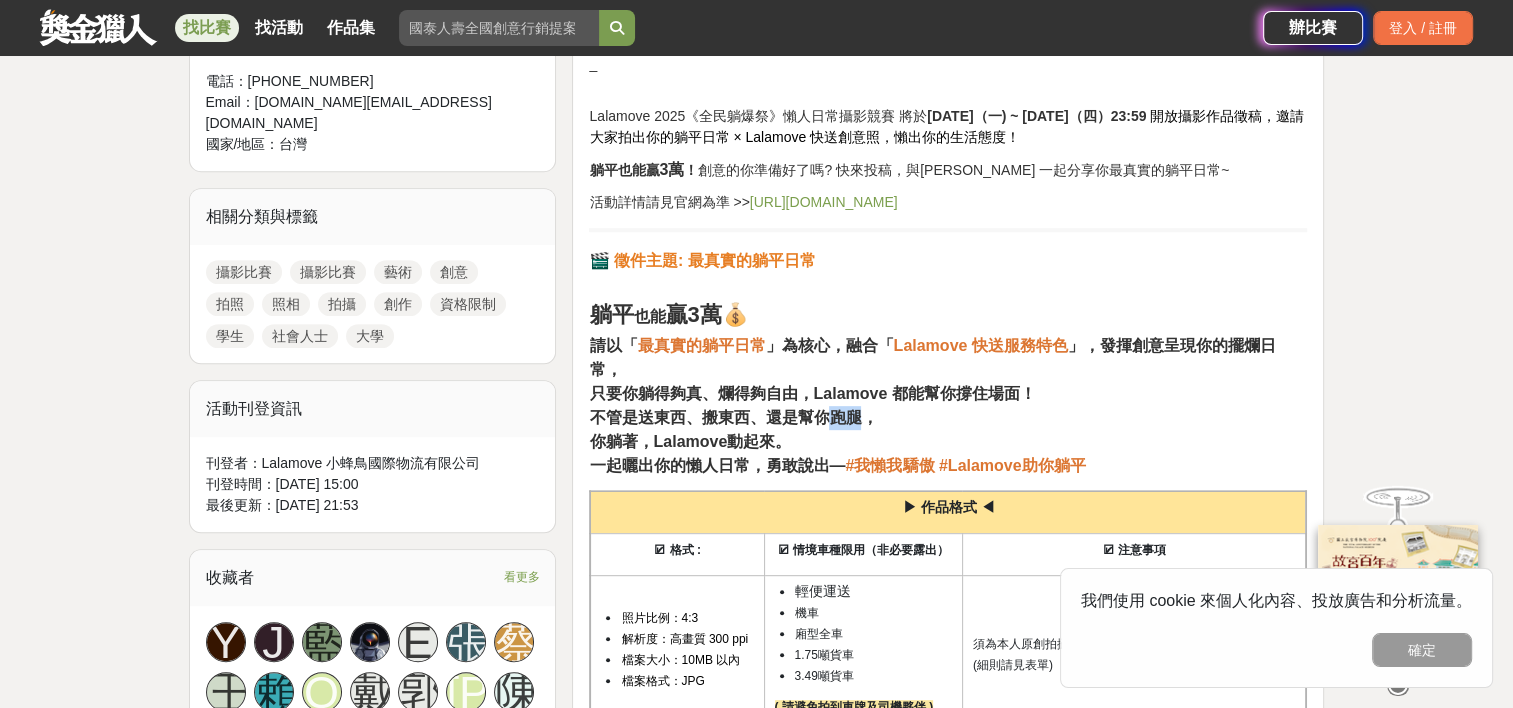 drag, startPoint x: 828, startPoint y: 398, endPoint x: 661, endPoint y: 428, distance: 169.67322 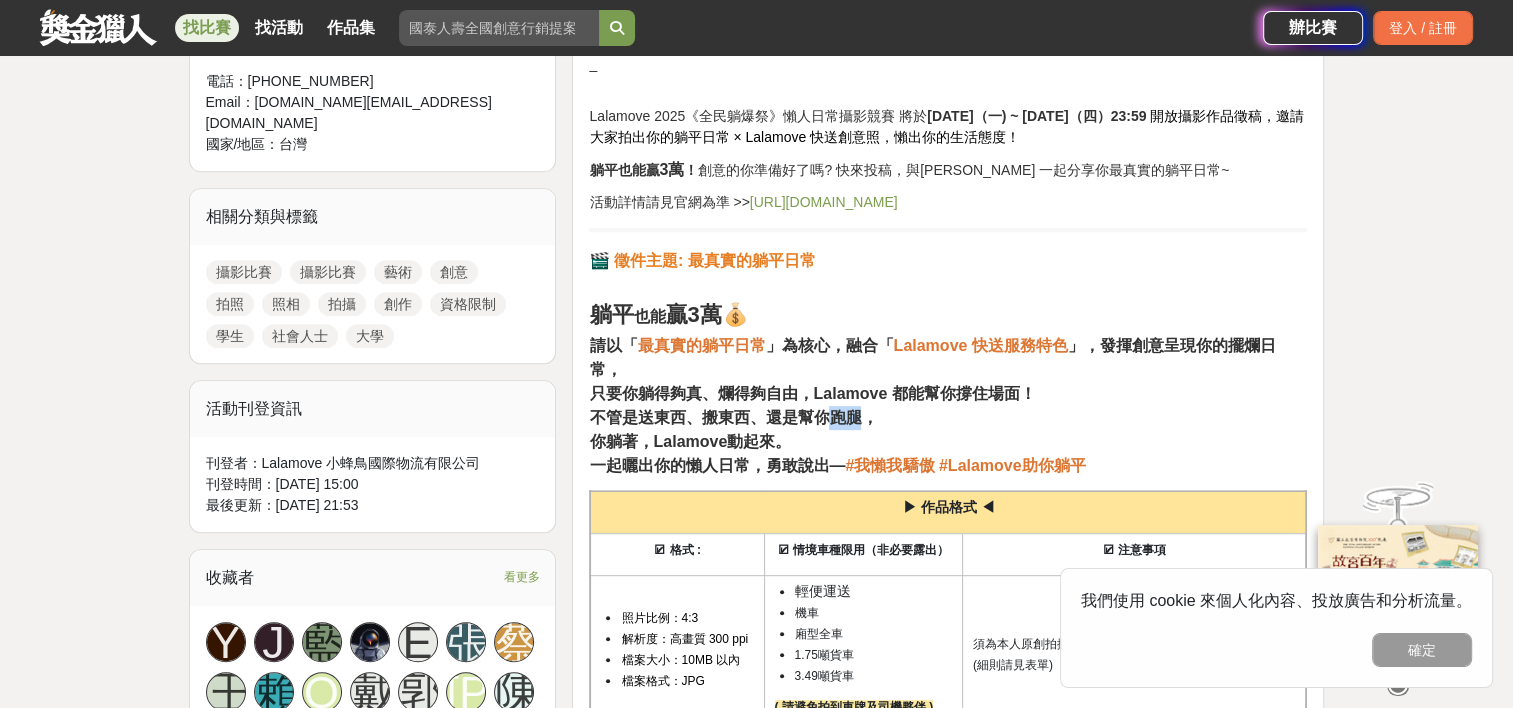 click on "請以「 最真實的躺平日常 」為核心，融合「  Lalamove 快送服務特色 」，發揮創意呈現你的擺爛日常， 只要你躺得夠真、爛得夠自由，Lalamove 都能幫你撐住場面！ 不管是送東西、搬東西、還是幫你跑腿， 你躺著，Lalamove動起來。 一起曬出你的懶人日常，勇敢說出— #我懶我驕傲 #[PERSON_NAME]助你躺平" at bounding box center (948, 406) 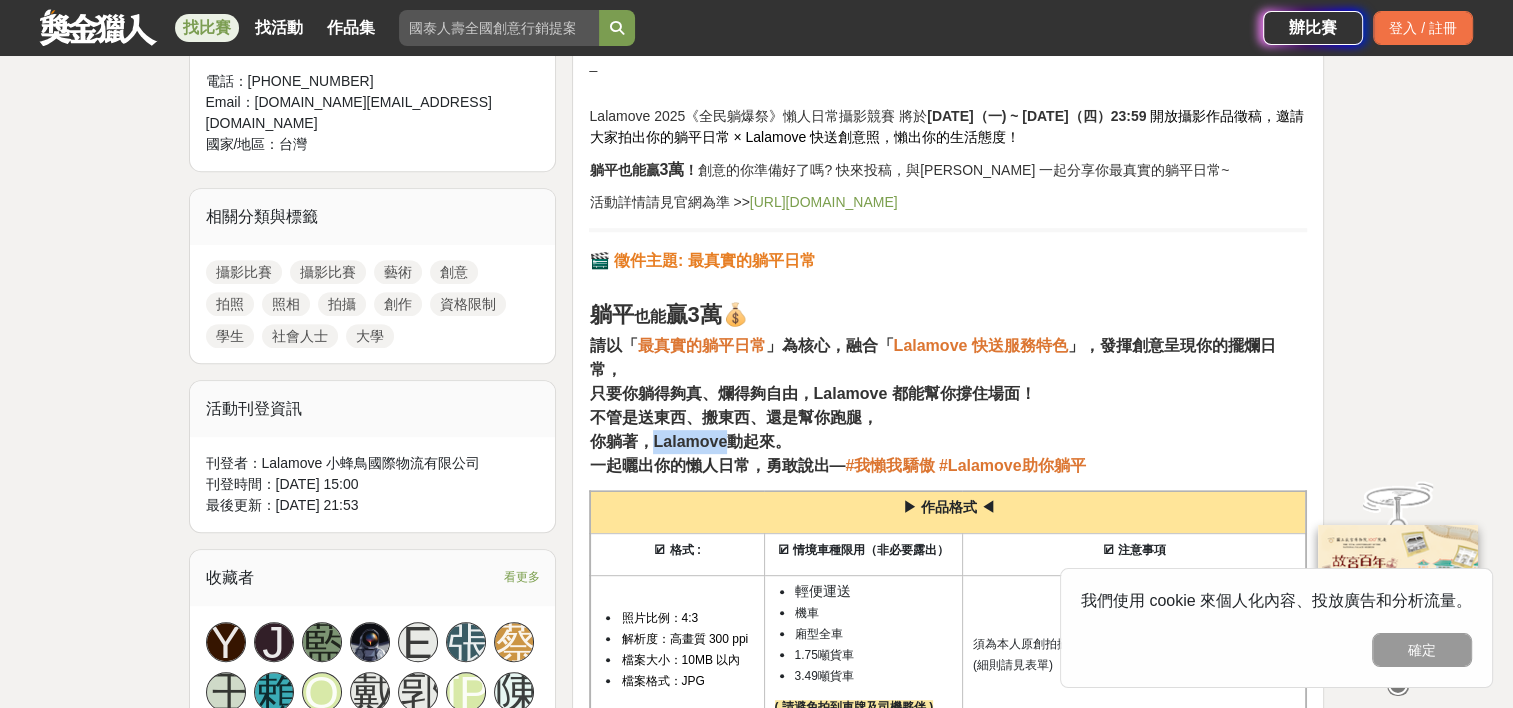 click on "請以「 最真實的躺平日常 」為核心，融合「  Lalamove 快送服務特色 」，發揮創意呈現你的擺爛日常， 只要你躺得夠真、爛得夠自由，Lalamove 都能幫你撐住場面！ 不管是送東西、搬東西、還是幫你跑腿， 你躺著，Lalamove動起來。 一起曬出你的懶人日常，勇敢說出— #我懶我驕傲 #[PERSON_NAME]助你躺平" at bounding box center [948, 406] 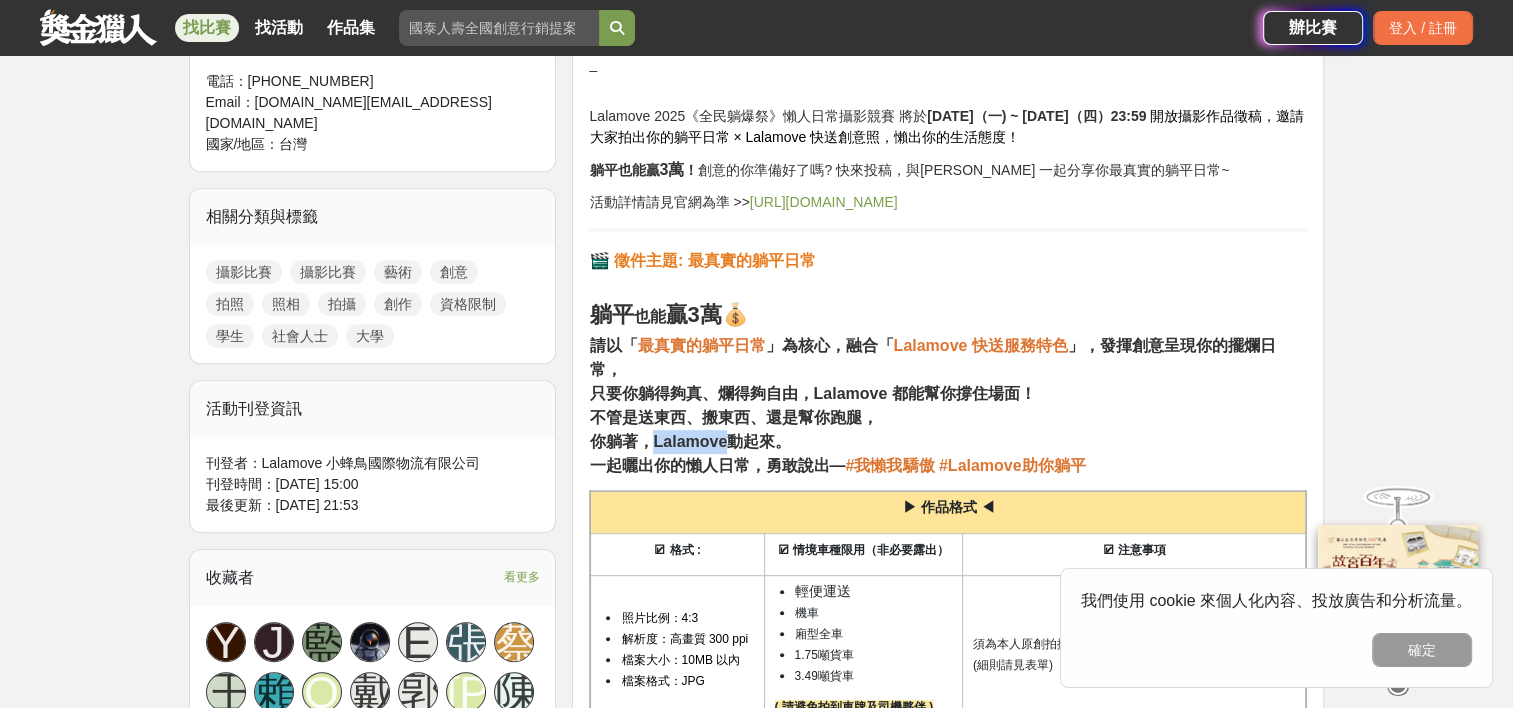 drag, startPoint x: 661, startPoint y: 428, endPoint x: 661, endPoint y: 457, distance: 29 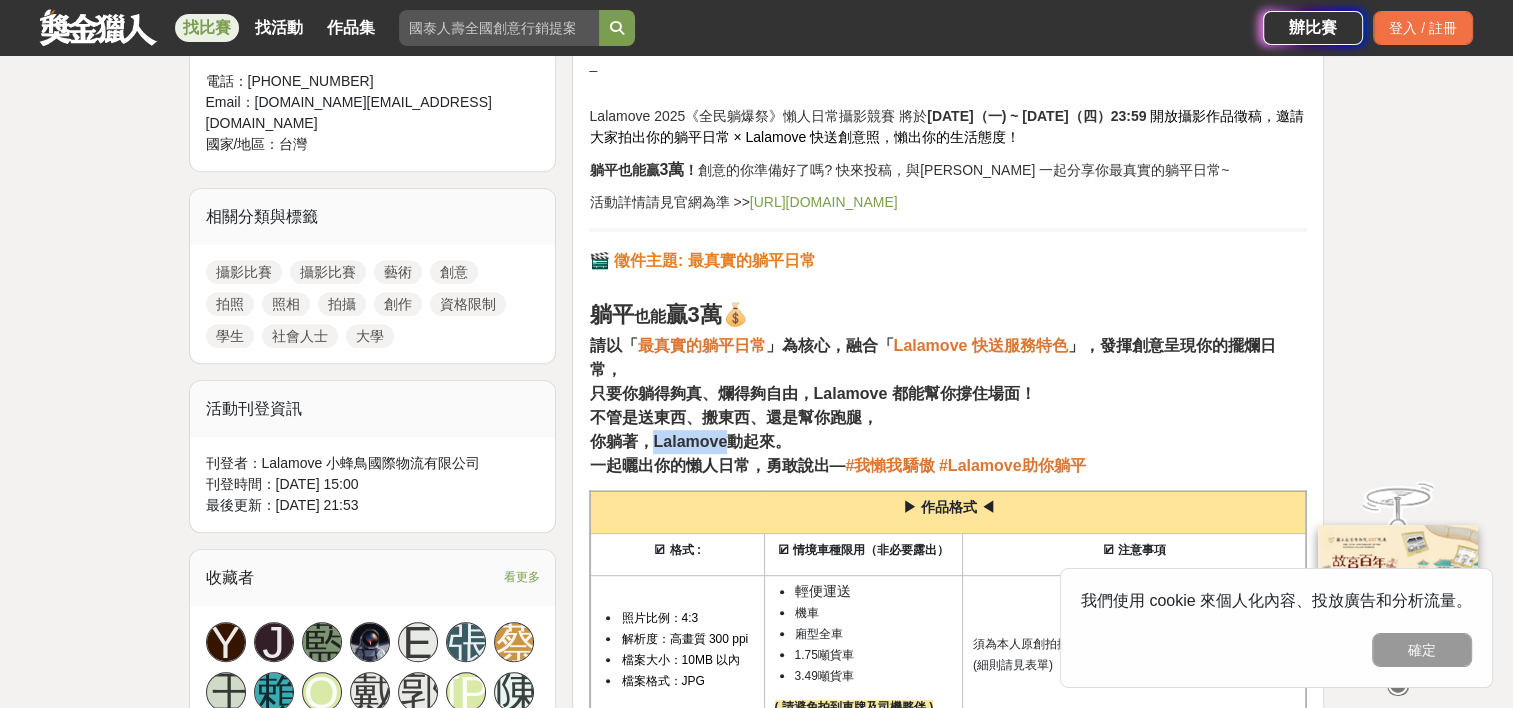 click on "📥  活動簡介   Lalamove 是24小時即時貨運平台，於[DATE]進軍台灣，串聯企業、司機夥伴、個人及地方社區的各方需求，如今營運範圍已橫跨亞洲與[GEOGRAPHIC_DATA]超過11個市場。 用戶只要透過行動裝置一鍵下單，即可媒合配送，省去傳統物流的繁瑣手續。我們提供廂型貨車、貨車和機車等多種車型供選擇，致力打造可以滿足個人用戶、中小企業等不同需求的物流解決方案，使貨運變得快速、實惠又簡單。 _ Lalamove 2025《全民躺爆祭》懶人日常攝影競賽 將於  [DATE]（一) ~ [DATE]（四）23:59    開放攝影作品徵稿，邀請大家拍出你的躺平日常 × Lalamove 快送創意照，懶出你的生活態度！ 躺平也能贏 3萬 ！ 創意的你準備好了嗎? 快來投稿，與[PERSON_NAME] 一起分享你最真實的躺平日常~ 活動詳情請見官網為準 >>  [URL][DOMAIN_NAME] 🎬   徵件主題   躺平" at bounding box center (948, 2228) 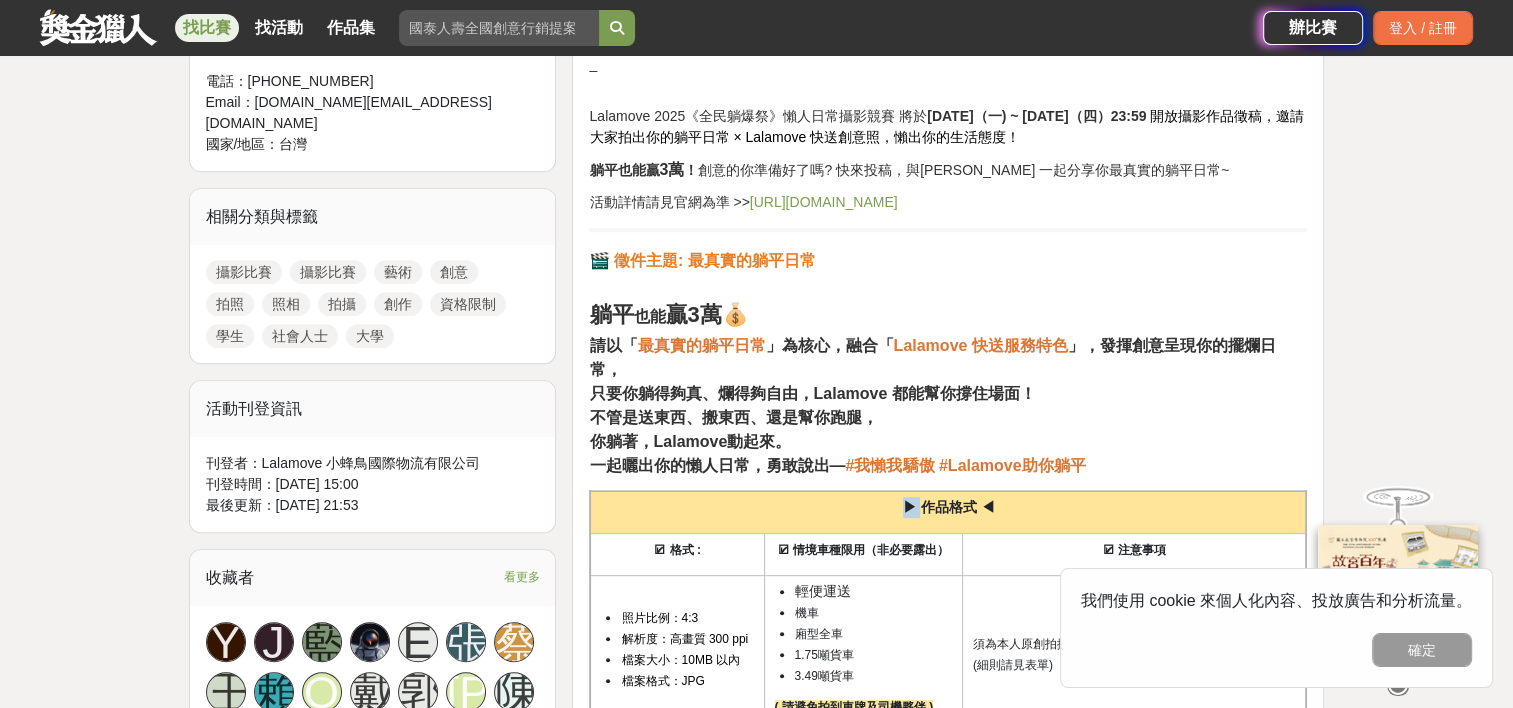 click on "📥  活動簡介   Lalamove 是24小時即時貨運平台，於[DATE]進軍台灣，串聯企業、司機夥伴、個人及地方社區的各方需求，如今營運範圍已橫跨亞洲與[GEOGRAPHIC_DATA]超過11個市場。 用戶只要透過行動裝置一鍵下單，即可媒合配送，省去傳統物流的繁瑣手續。我們提供廂型貨車、貨車和機車等多種車型供選擇，致力打造可以滿足個人用戶、中小企業等不同需求的物流解決方案，使貨運變得快速、實惠又簡單。 _ Lalamove 2025《全民躺爆祭》懶人日常攝影競賽 將於  [DATE]（一) ~ [DATE]（四）23:59    開放攝影作品徵稿，邀請大家拍出你的躺平日常 × Lalamove 快送創意照，懶出你的生活態度！ 躺平也能贏 3萬 ！ 創意的你準備好了嗎? 快來投稿，與[PERSON_NAME] 一起分享你最真實的躺平日常~ 活動詳情請見官網為準 >>  [URL][DOMAIN_NAME] 🎬   徵件主題   躺平" at bounding box center (948, 2228) 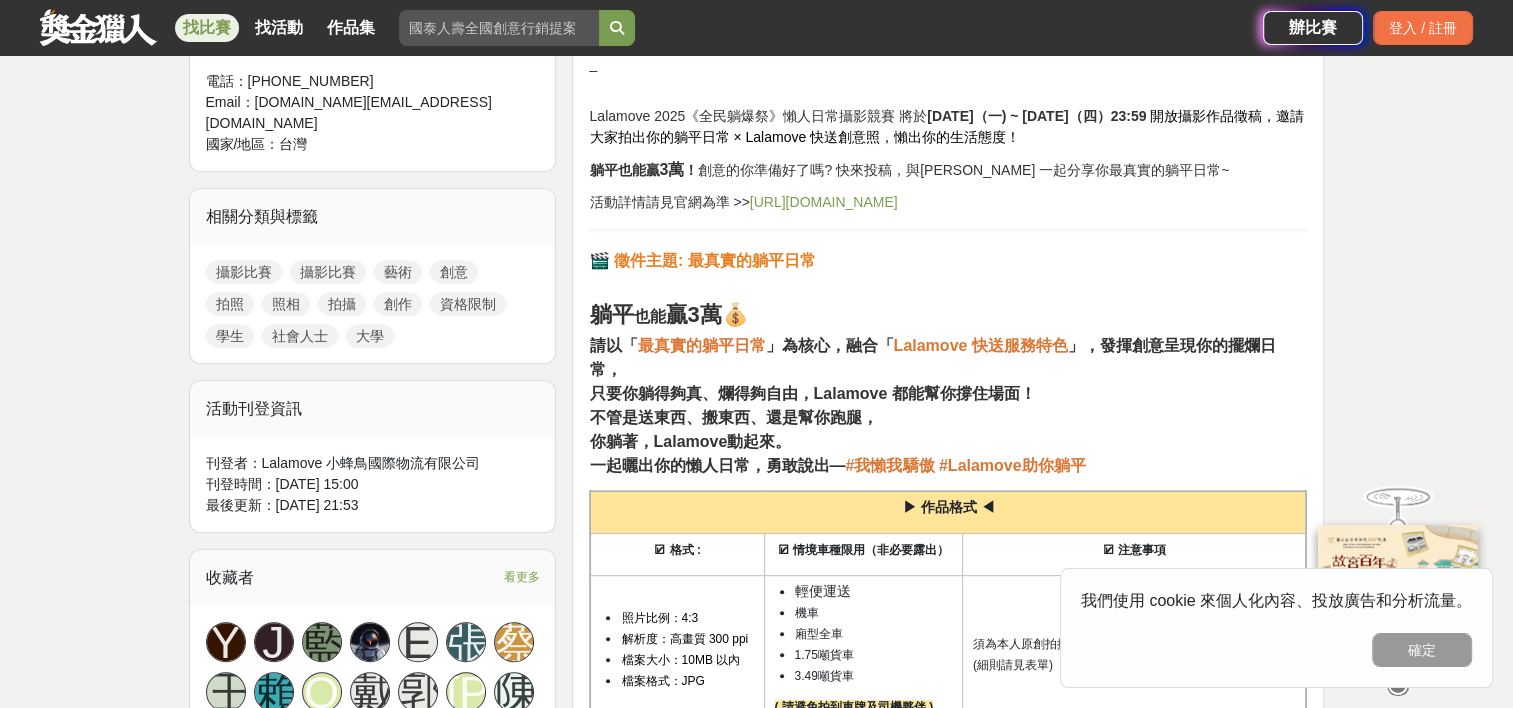click on "請以「 最真實的躺平日常 」為核心，融合「  Lalamove 快送服務特色 」，發揮創意呈現你的擺爛日常， 只要你躺得夠真、爛得夠自由，Lalamove 都能幫你撐住場面！ 不管是送東西、搬東西、還是幫你跑腿， 你躺著，Lalamove動起來。 一起曬出你的懶人日常，勇敢說出— #我懶我驕傲 #[PERSON_NAME]助你躺平" at bounding box center [948, 406] 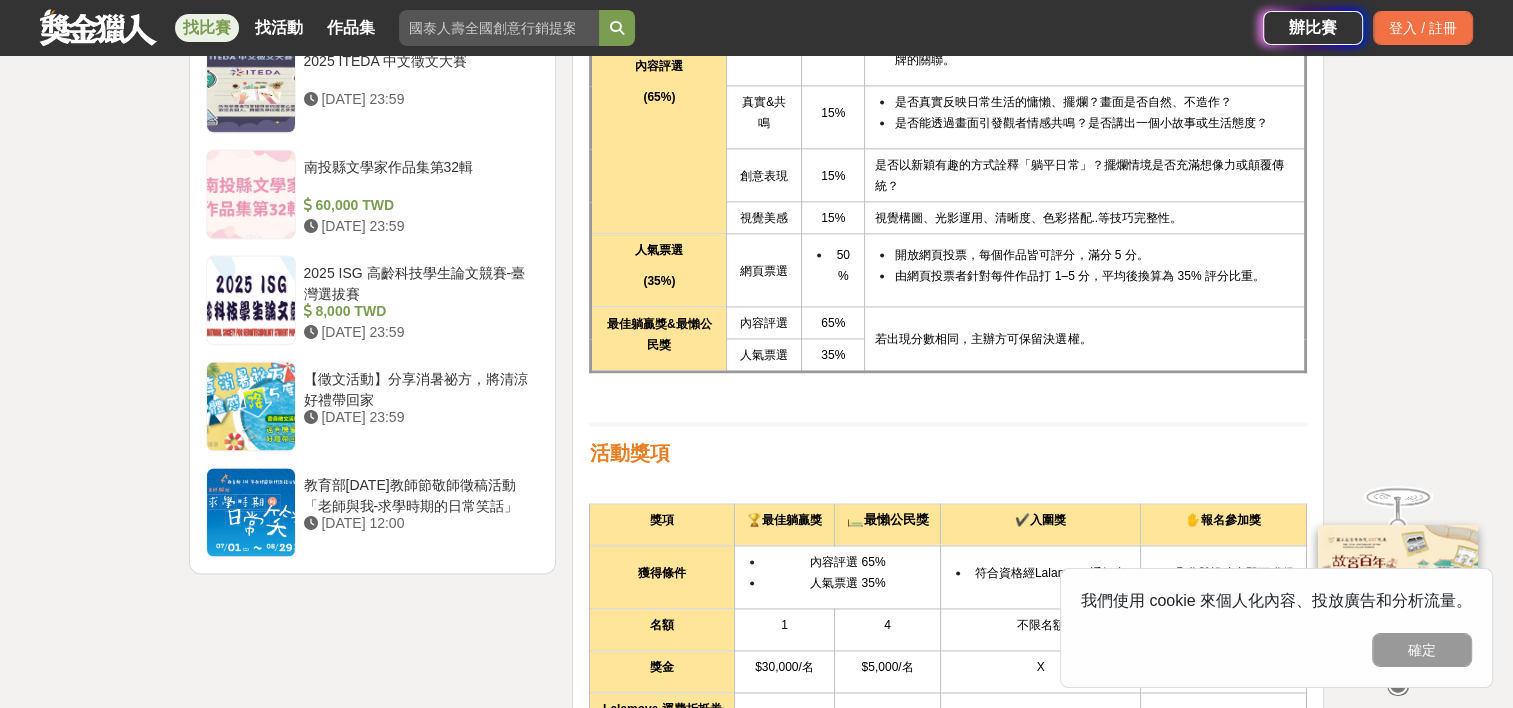 scroll, scrollTop: 2900, scrollLeft: 0, axis: vertical 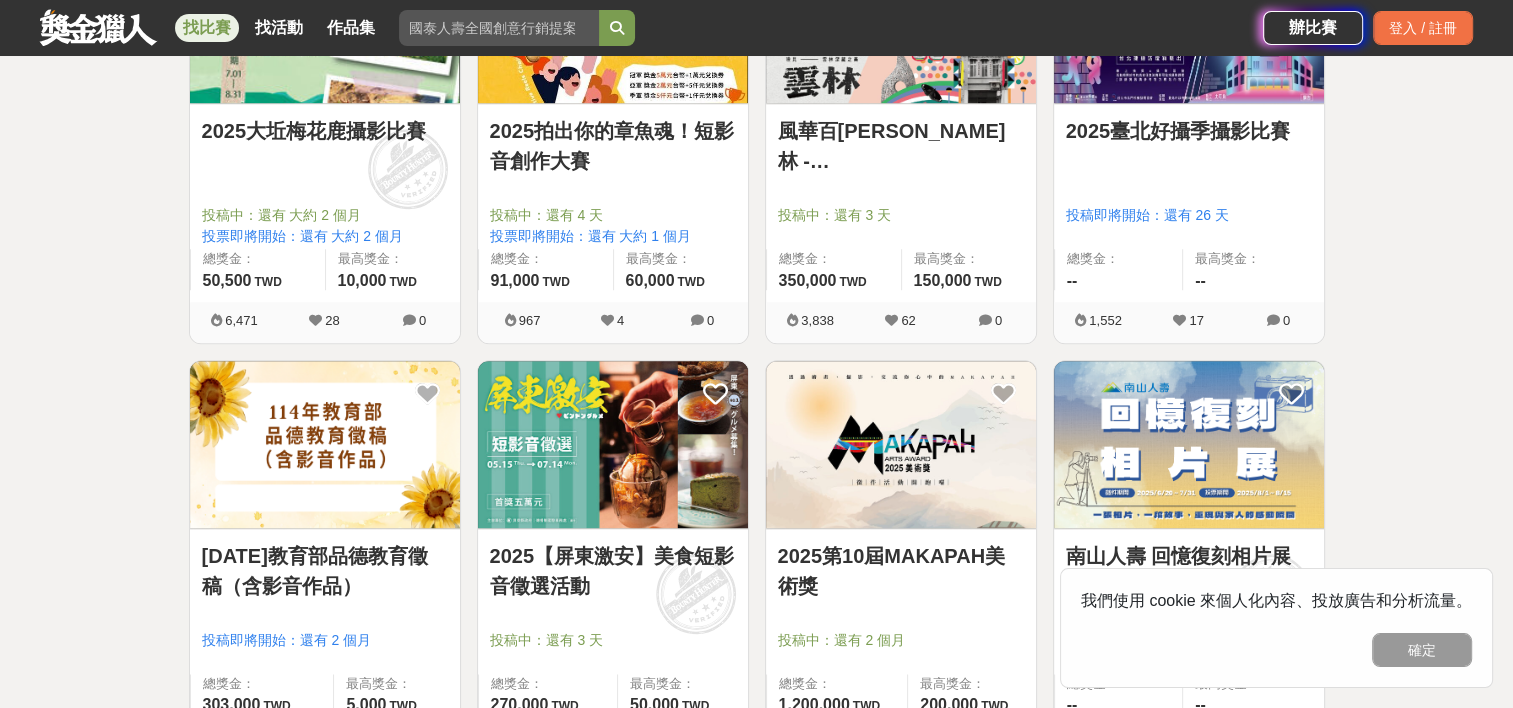 click at bounding box center [613, 444] 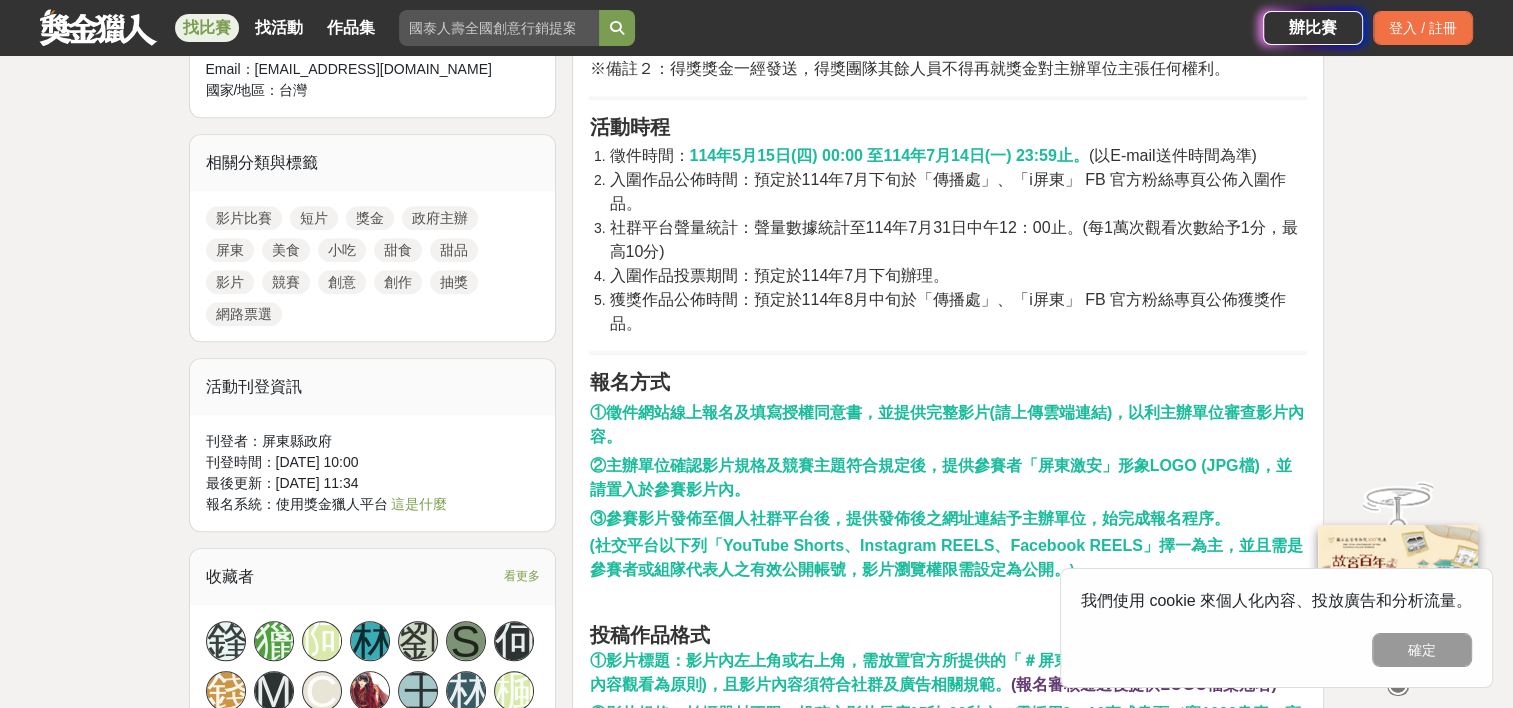 scroll, scrollTop: 1300, scrollLeft: 0, axis: vertical 